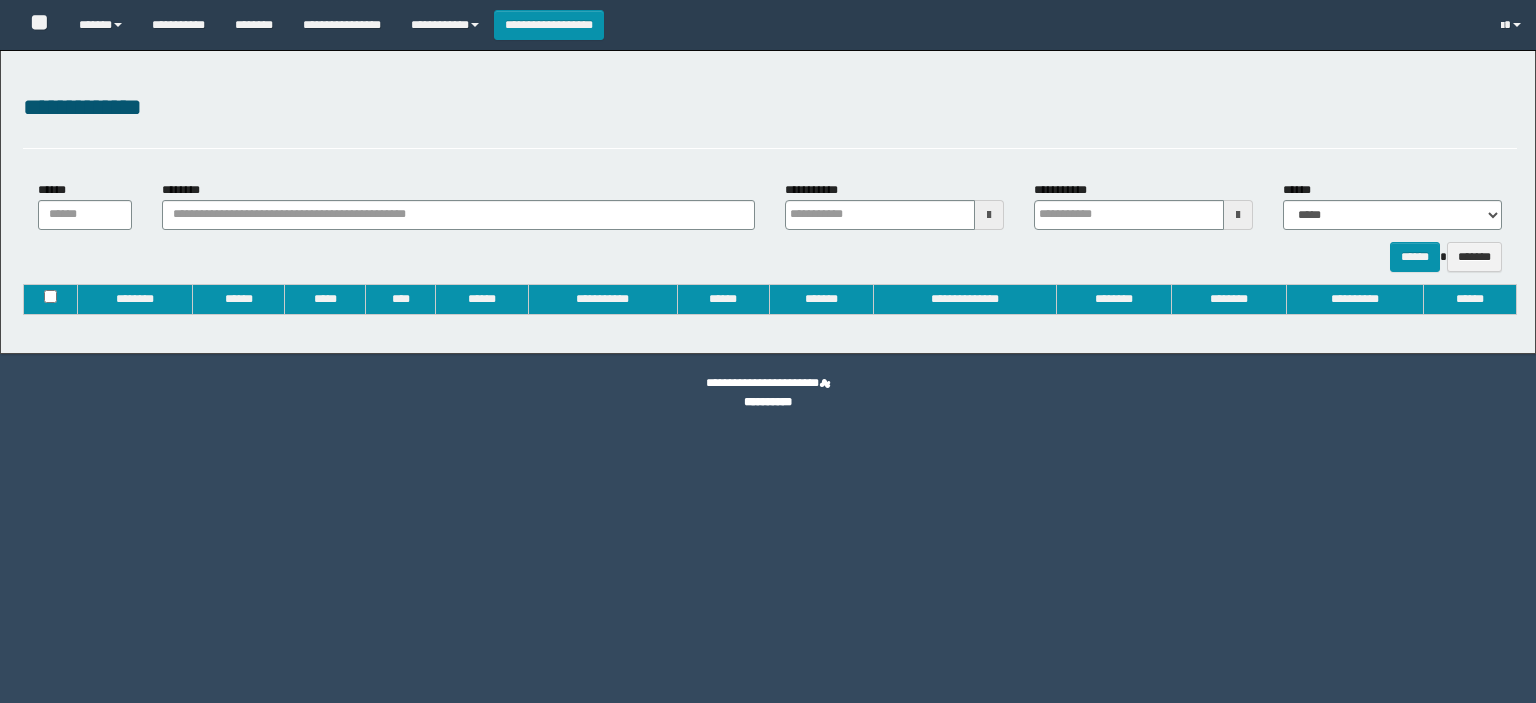 type on "**********" 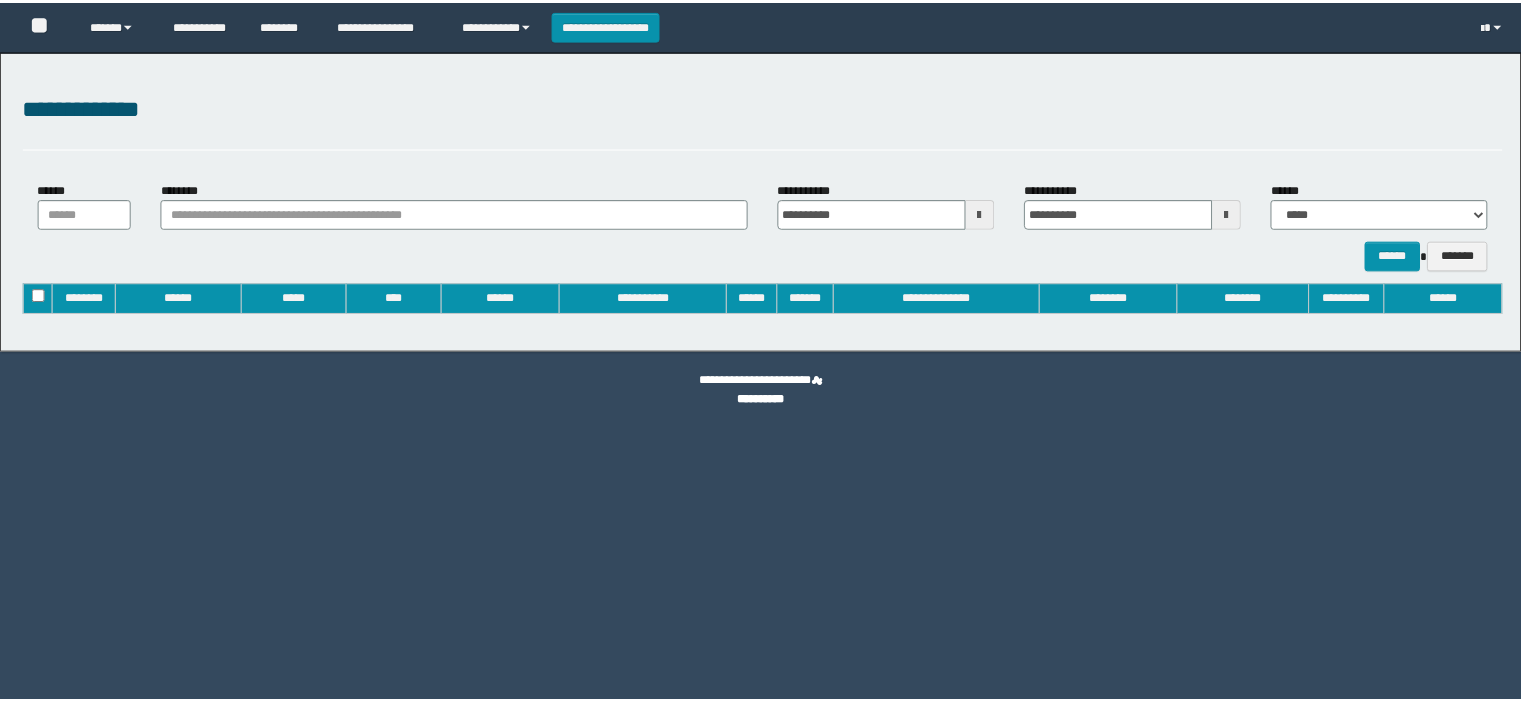 scroll, scrollTop: 0, scrollLeft: 0, axis: both 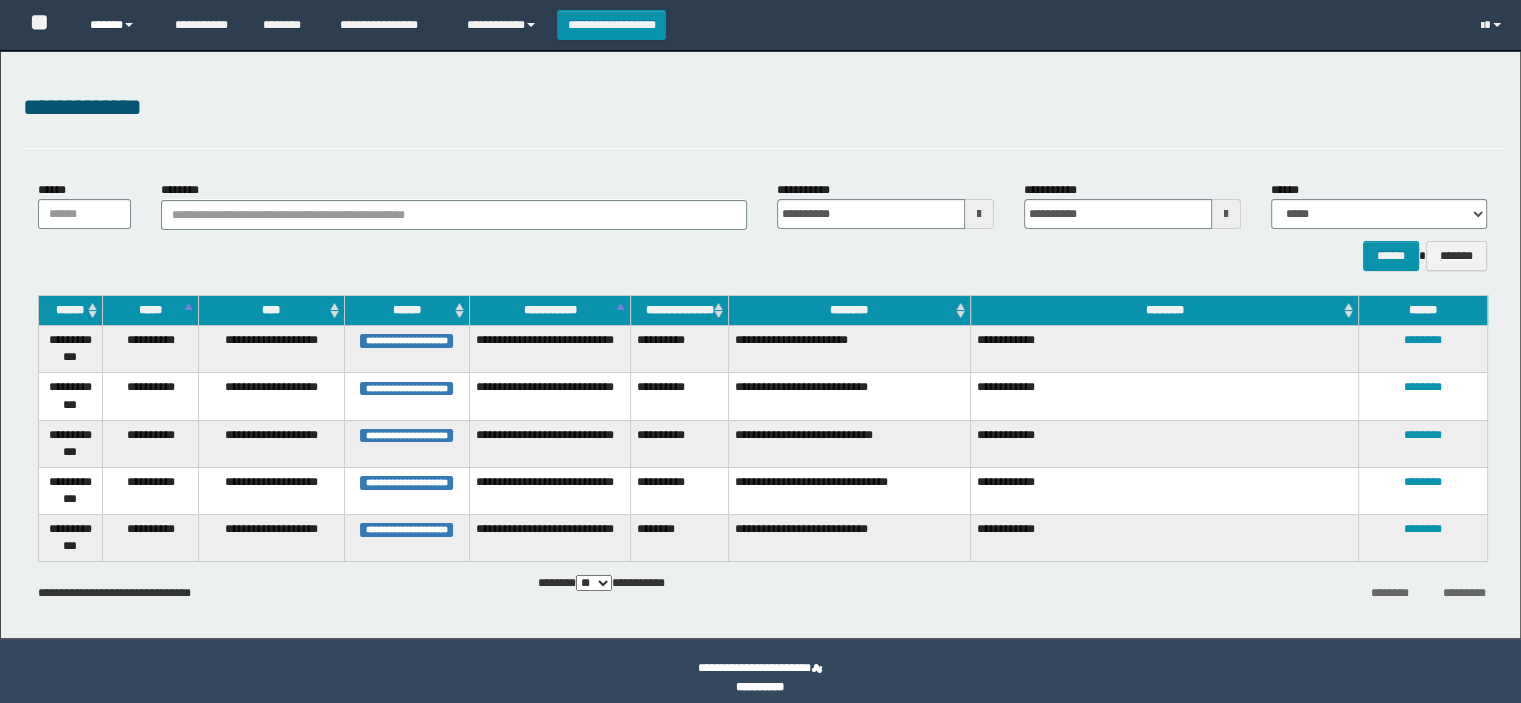 click on "******" at bounding box center [117, 25] 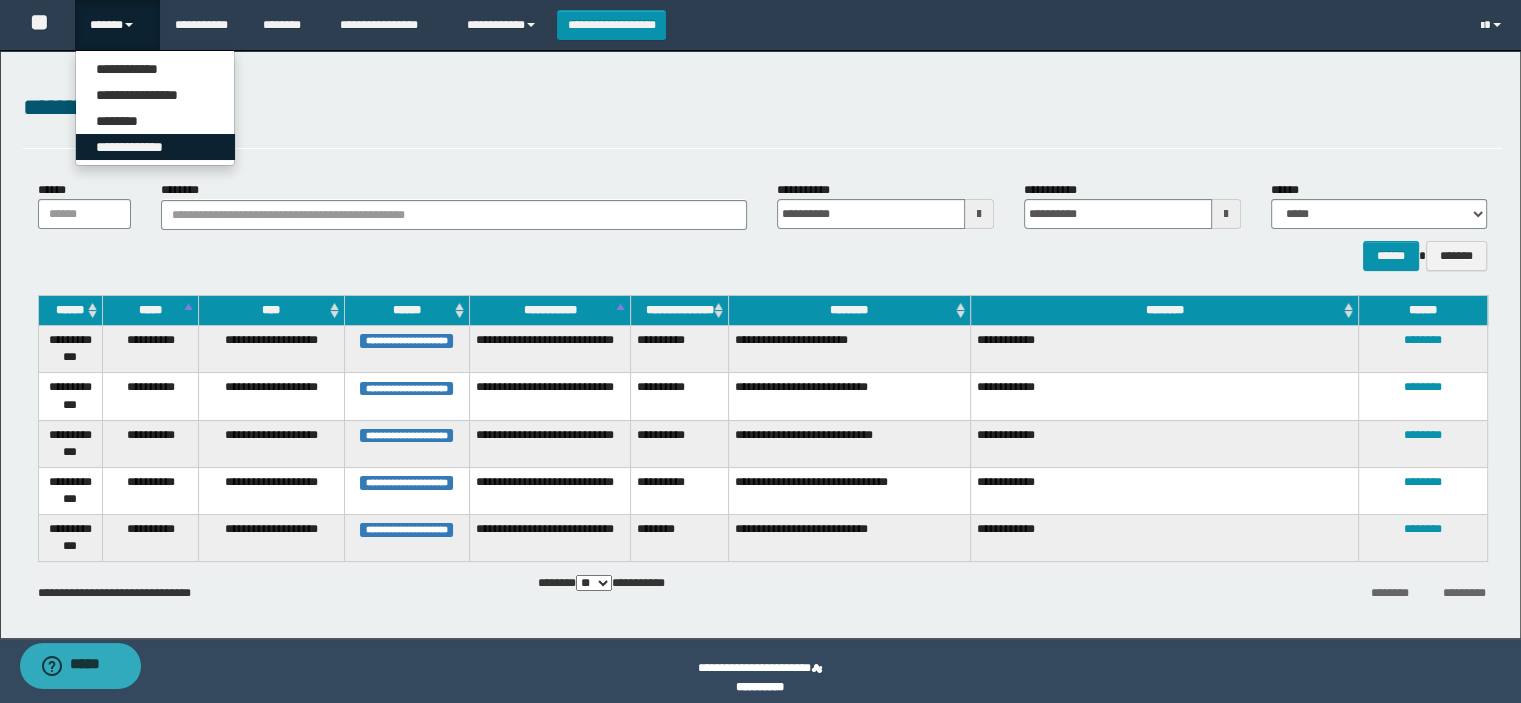 click on "**********" at bounding box center [155, 147] 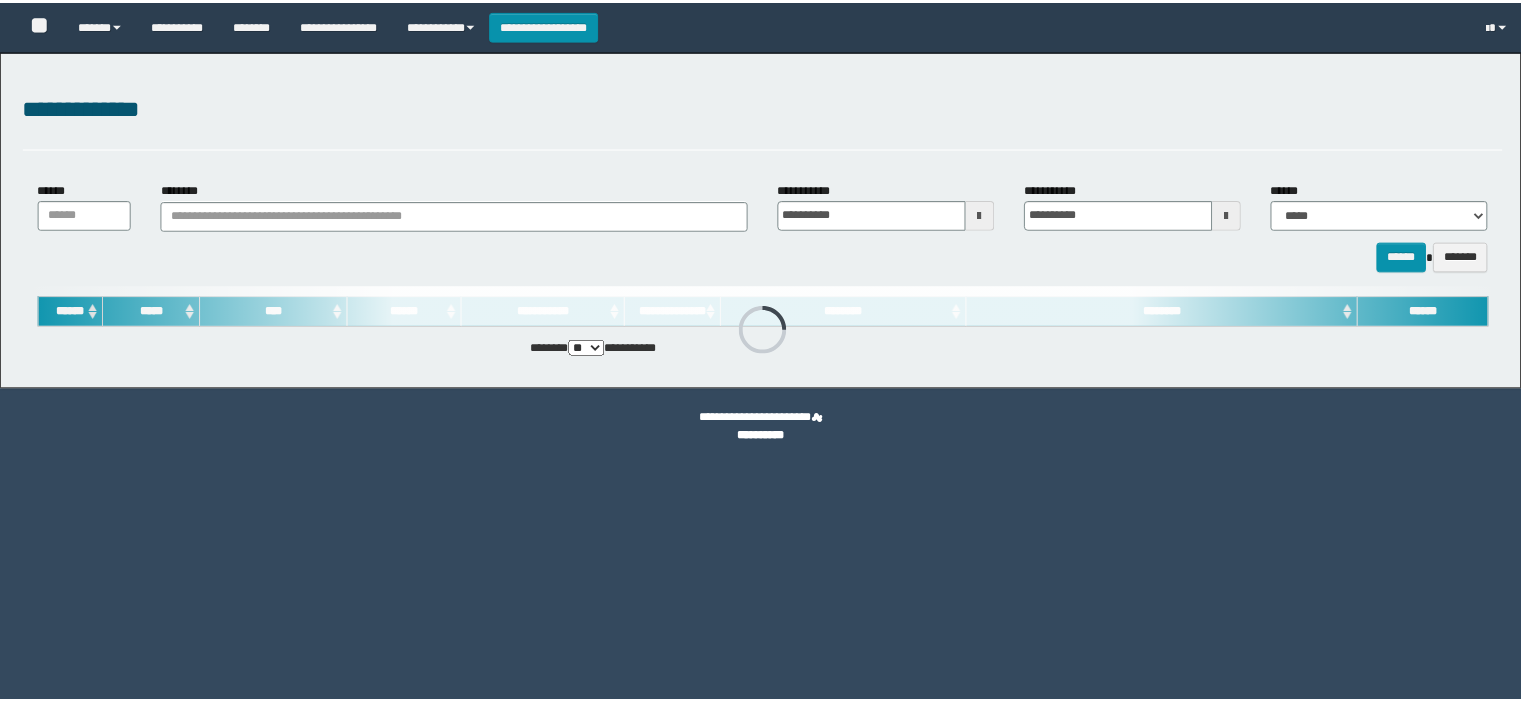 scroll, scrollTop: 0, scrollLeft: 0, axis: both 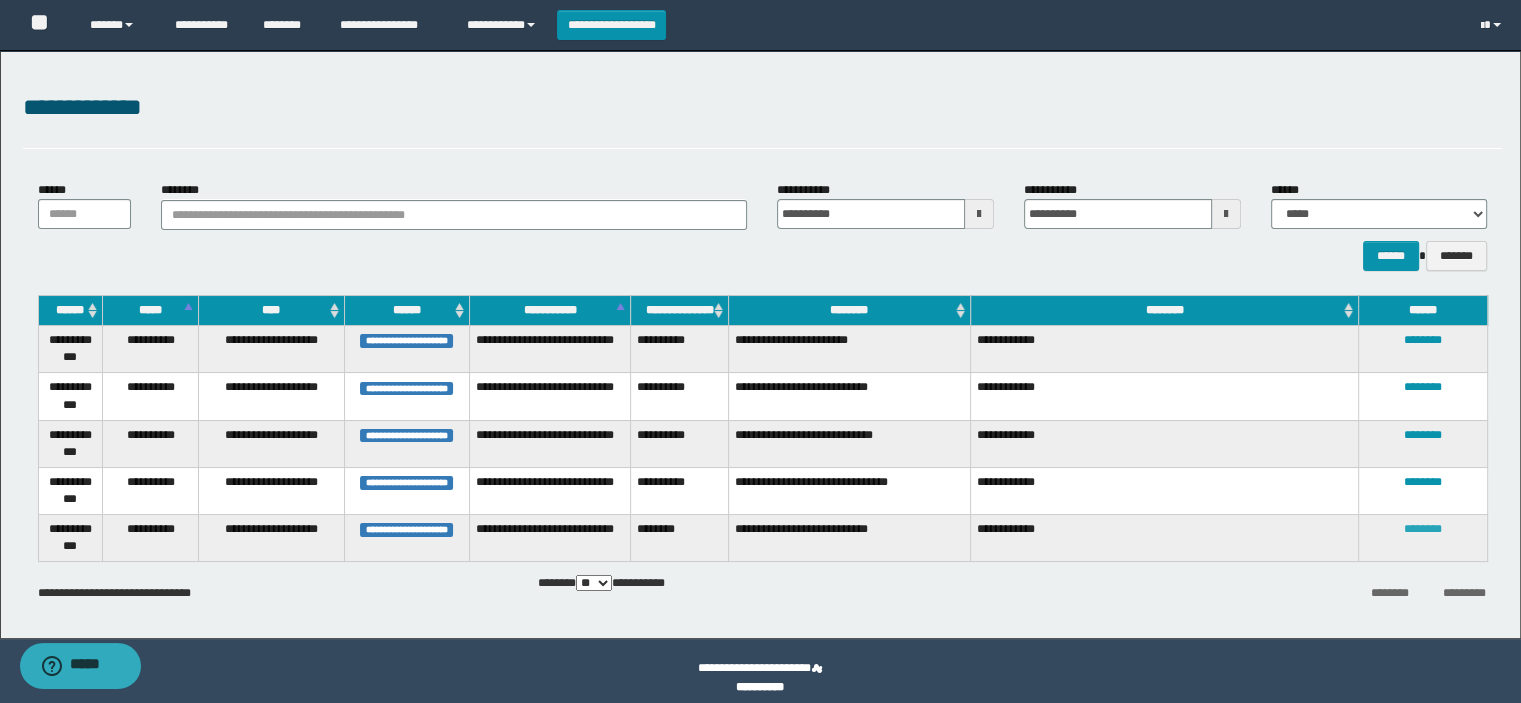 click on "********" at bounding box center (1423, 529) 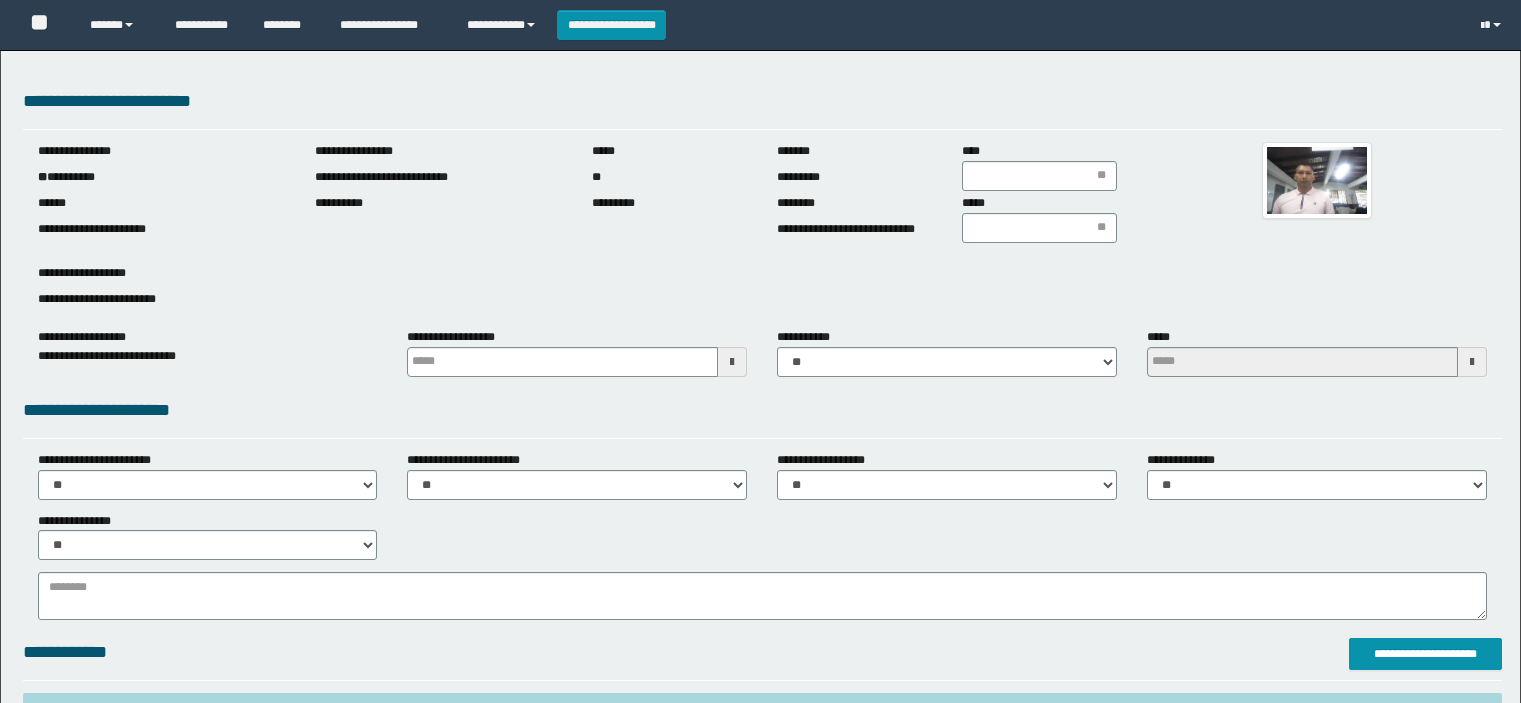 scroll, scrollTop: 0, scrollLeft: 0, axis: both 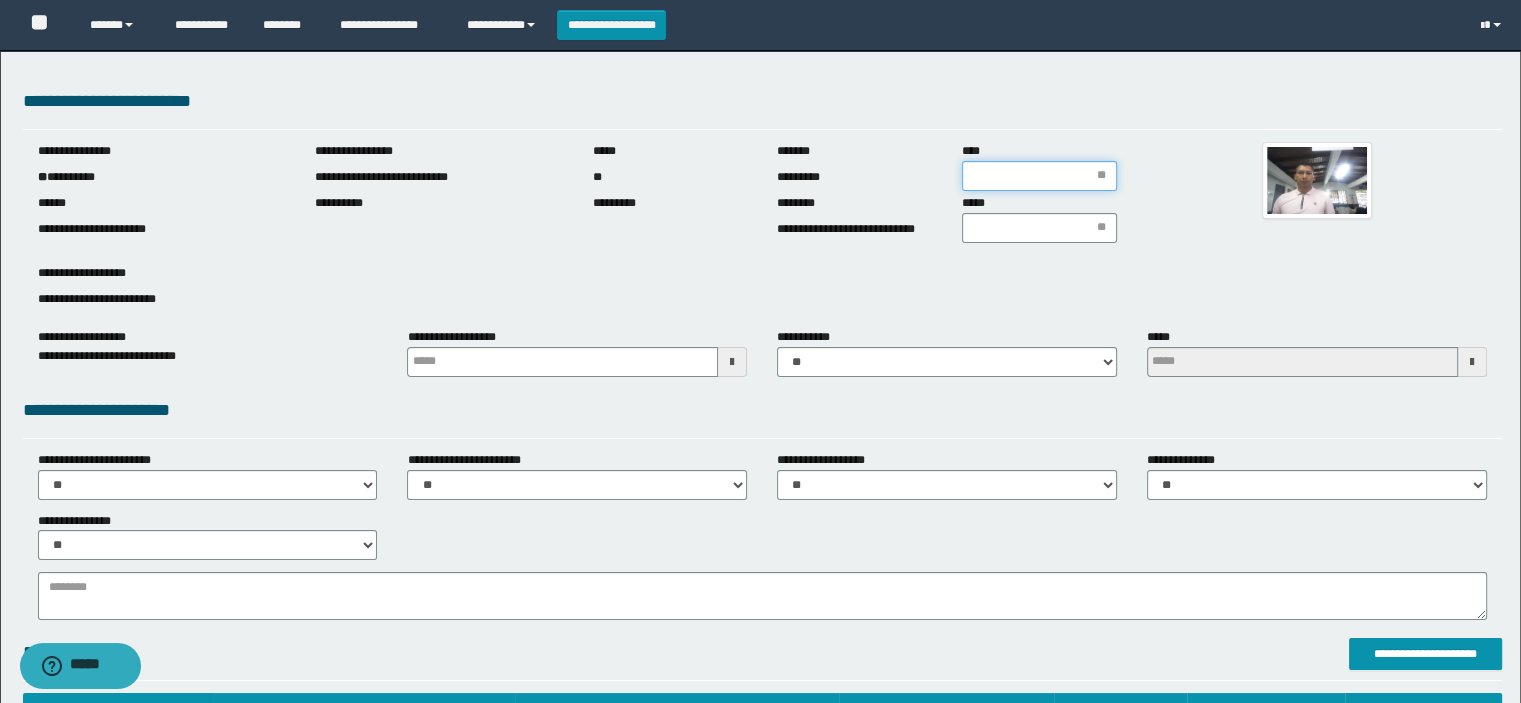 click on "****" at bounding box center (1039, 176) 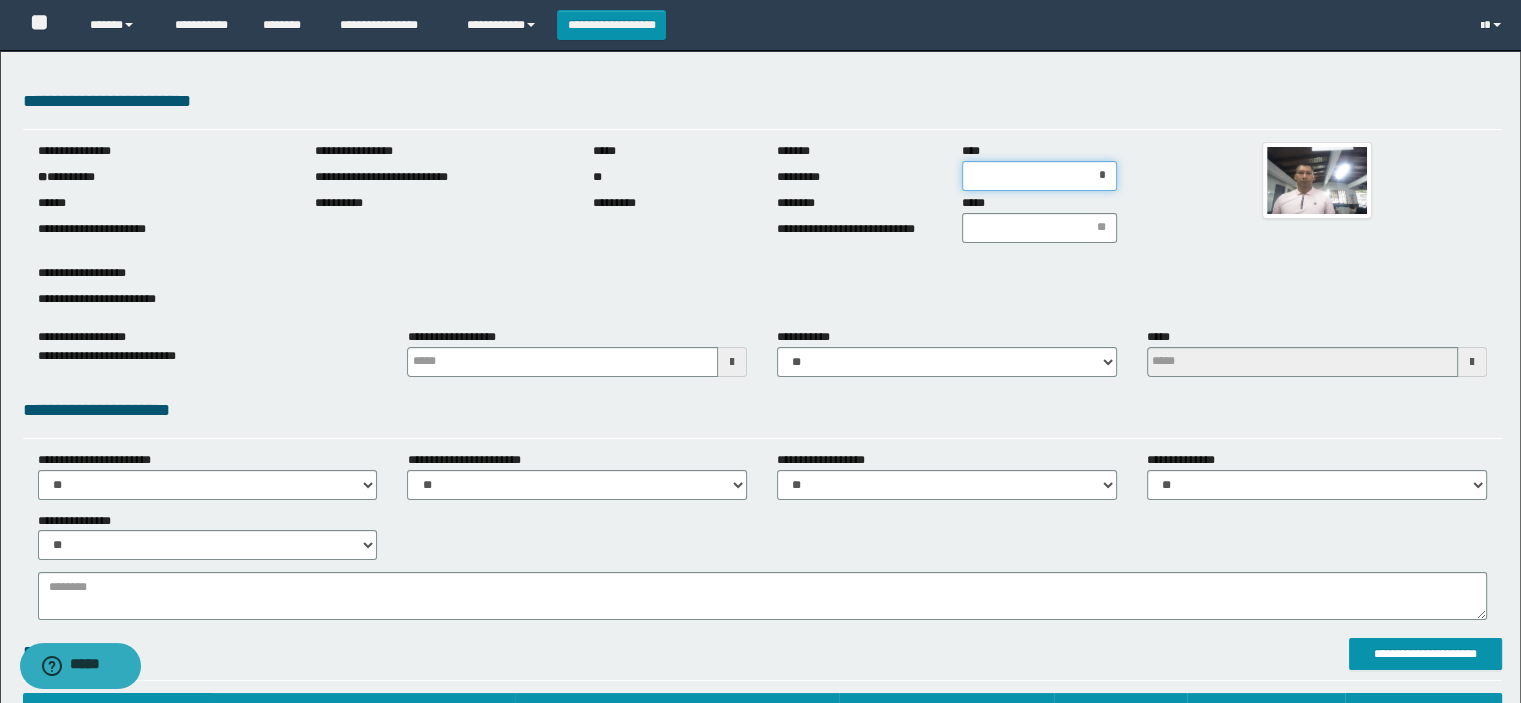 type on "**" 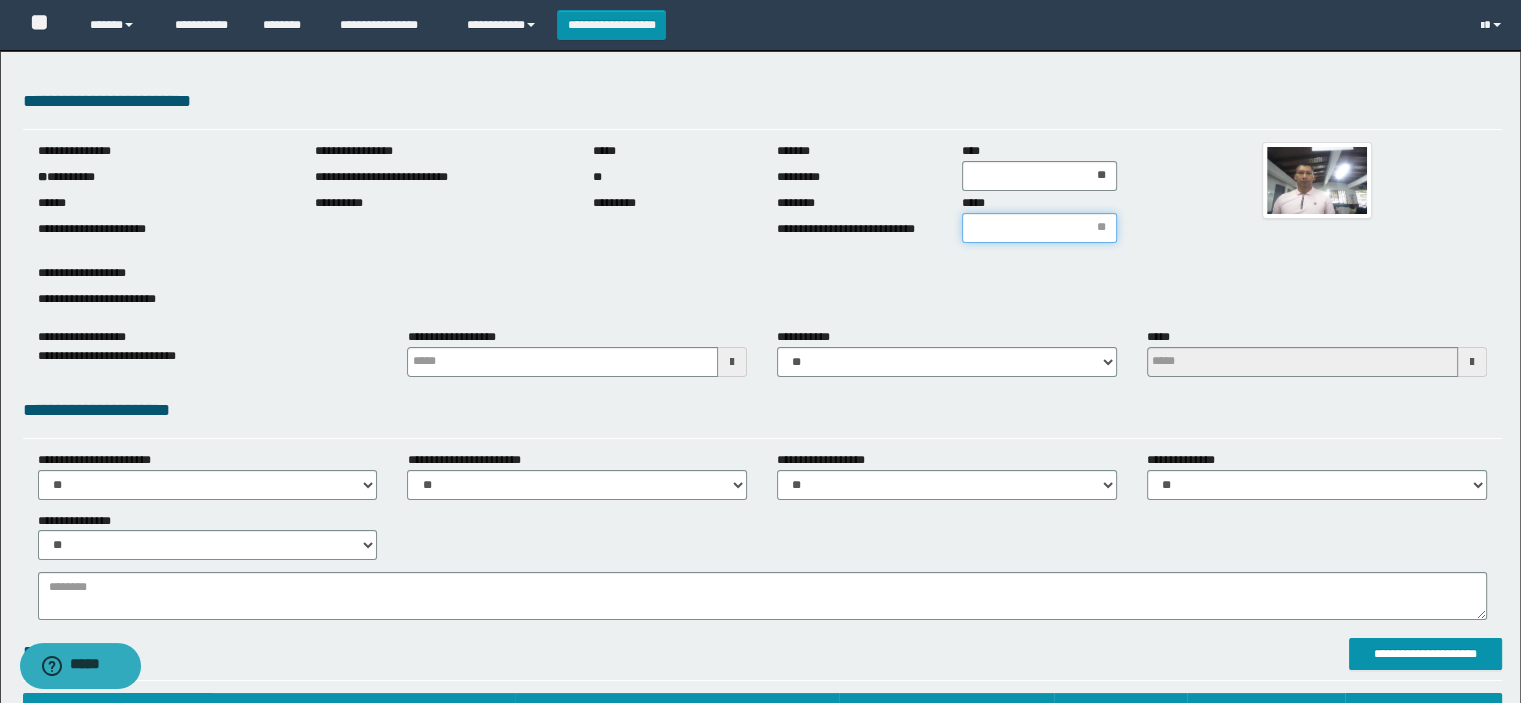click on "*****" at bounding box center [1039, 228] 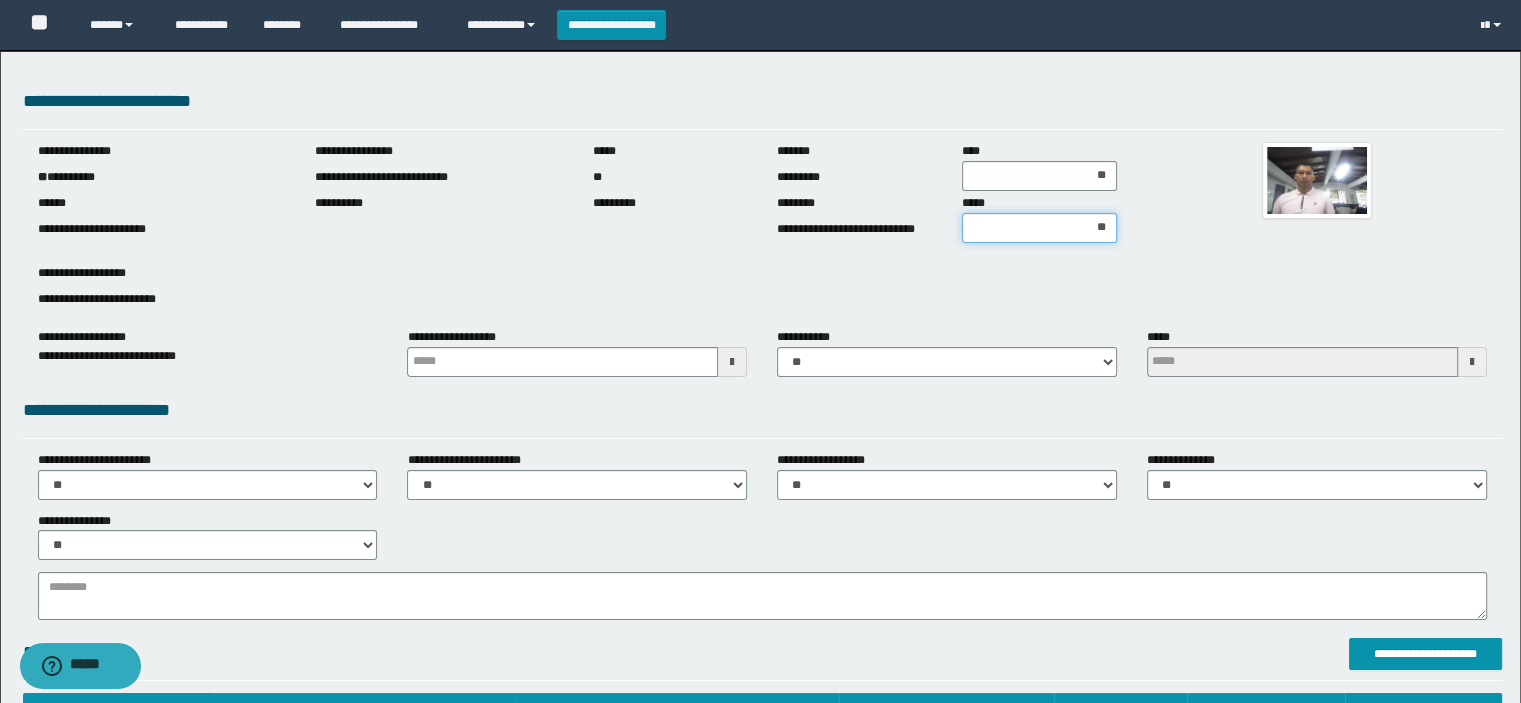 type on "***" 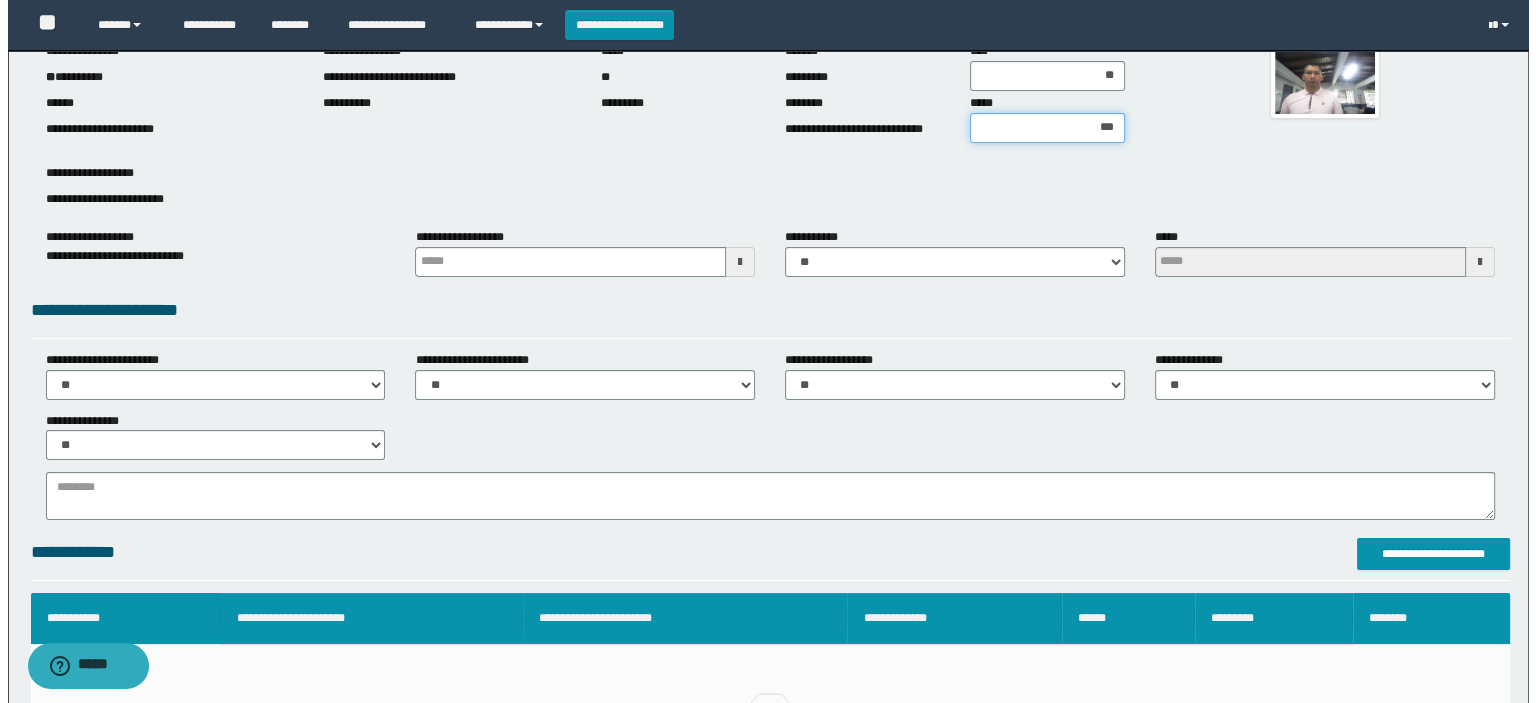 scroll, scrollTop: 200, scrollLeft: 0, axis: vertical 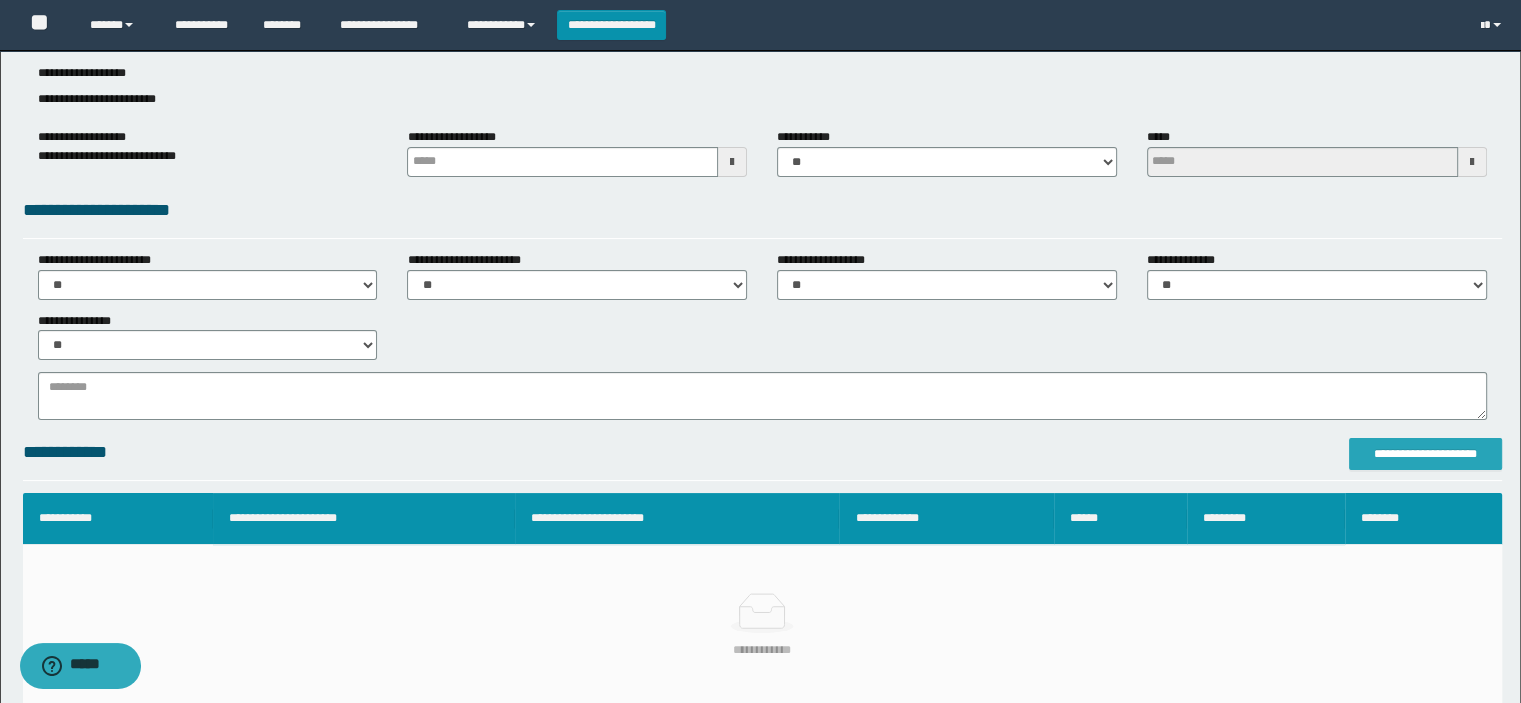 click on "**********" at bounding box center (1426, 454) 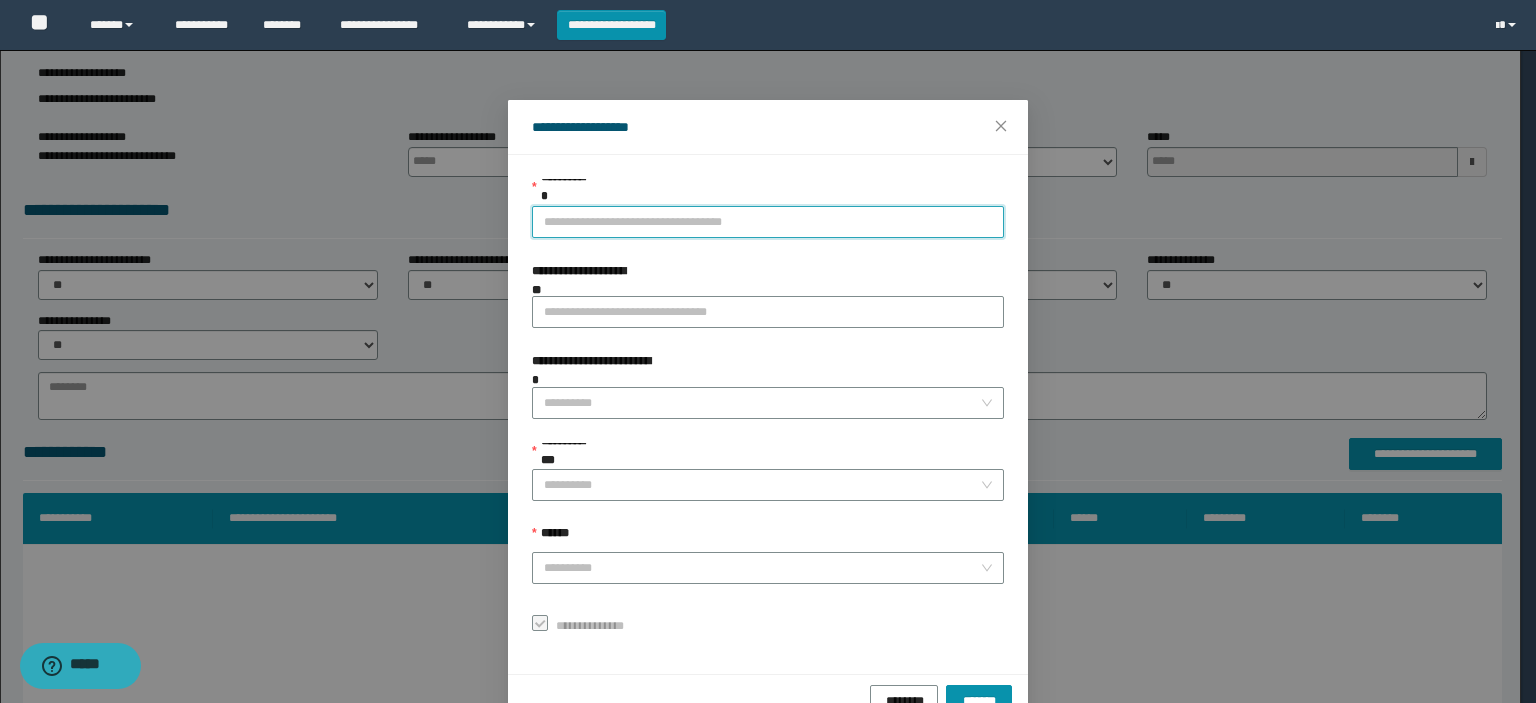click on "**********" at bounding box center (768, 222) 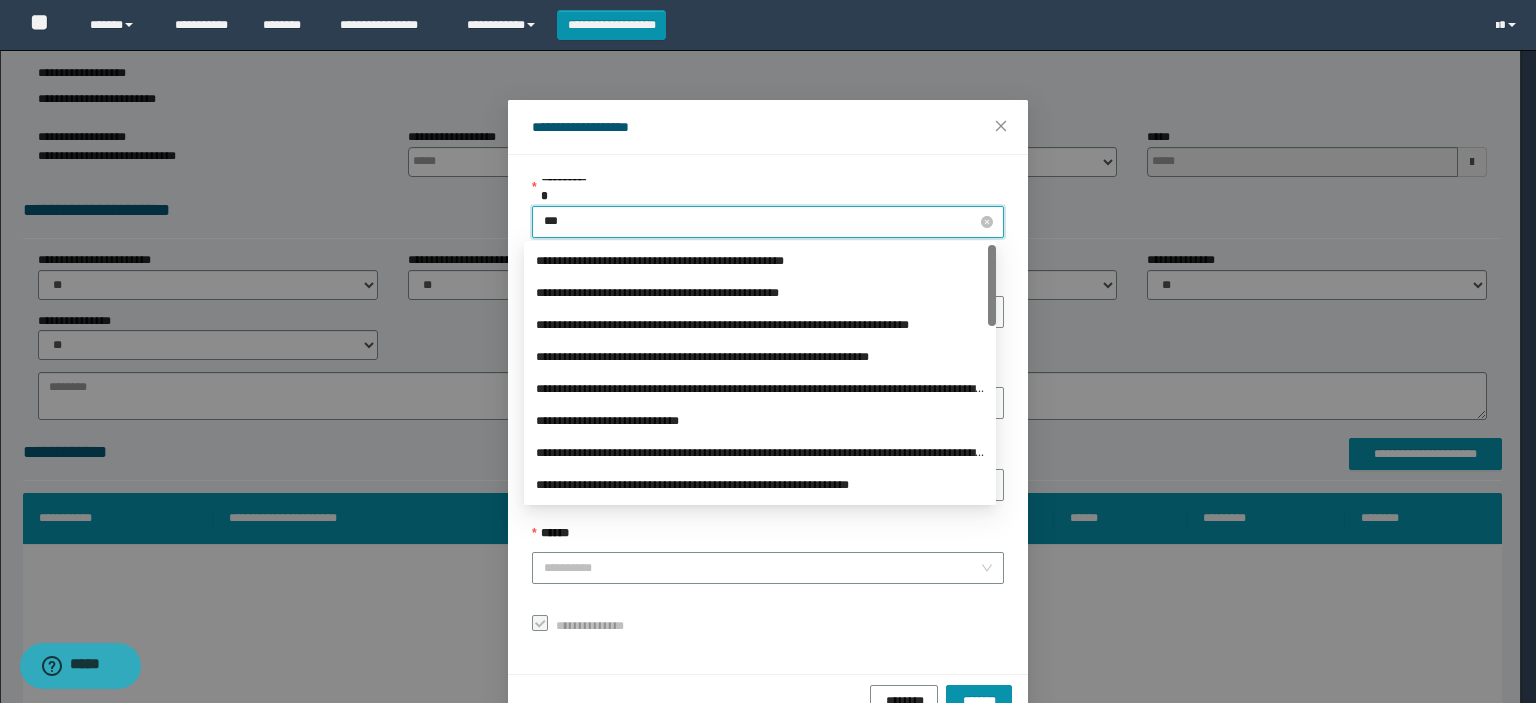 type on "****" 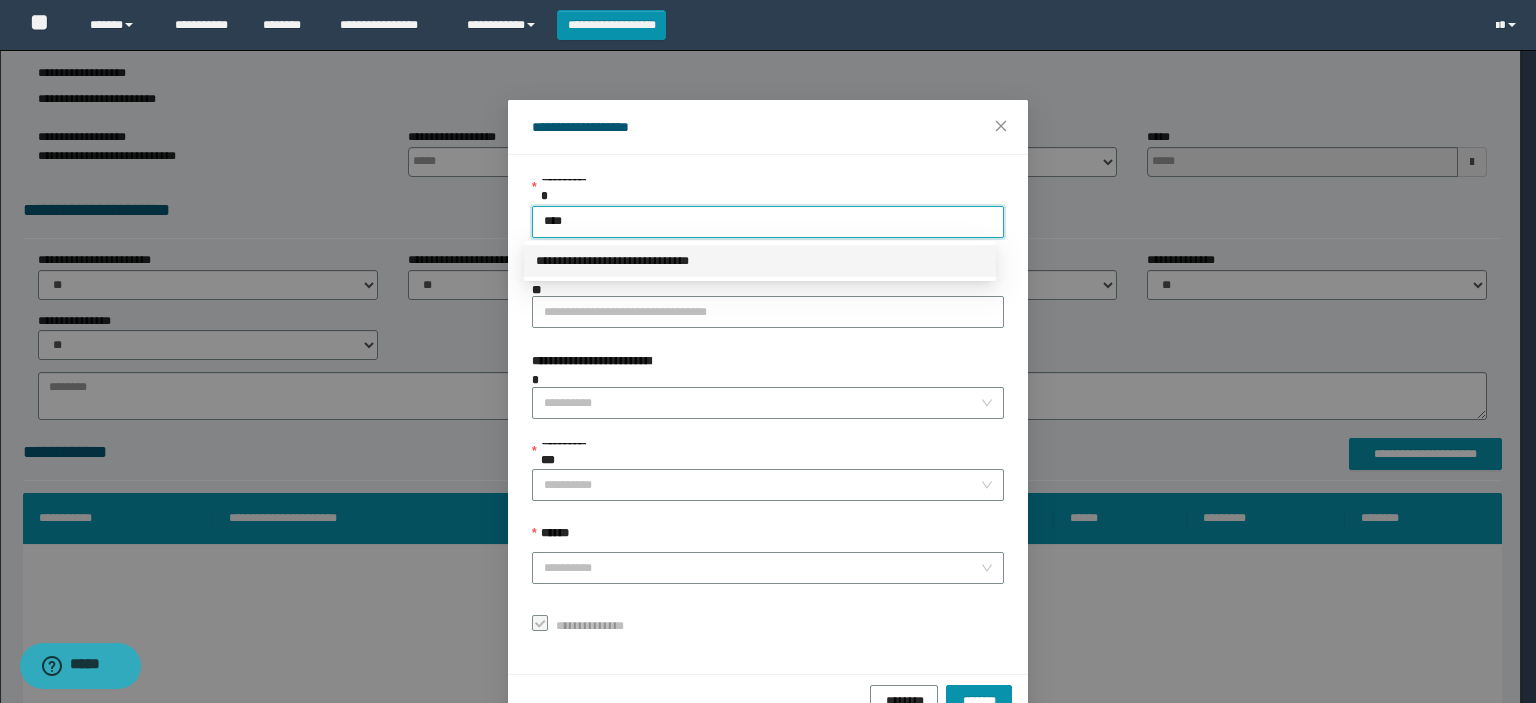 click on "**********" at bounding box center (760, 261) 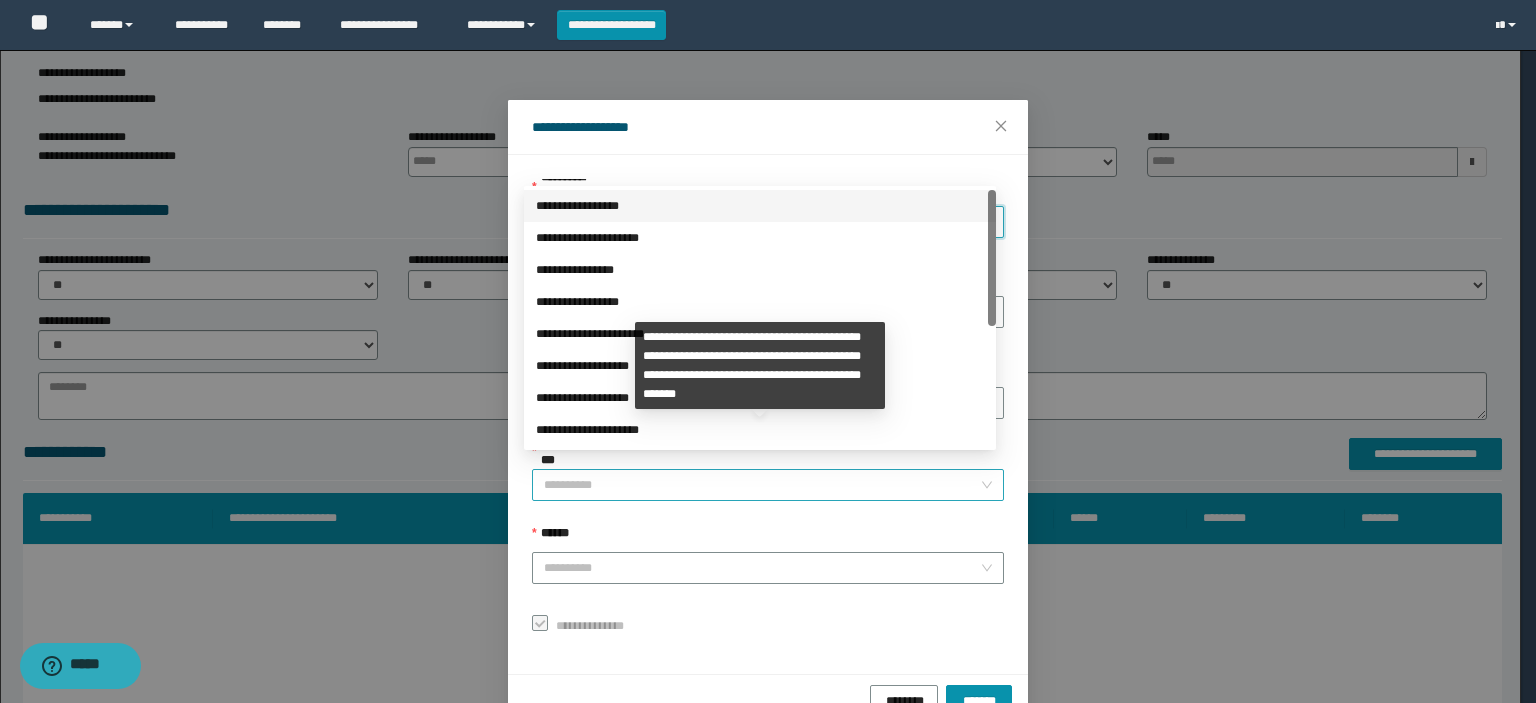 click on "**********" at bounding box center (762, 485) 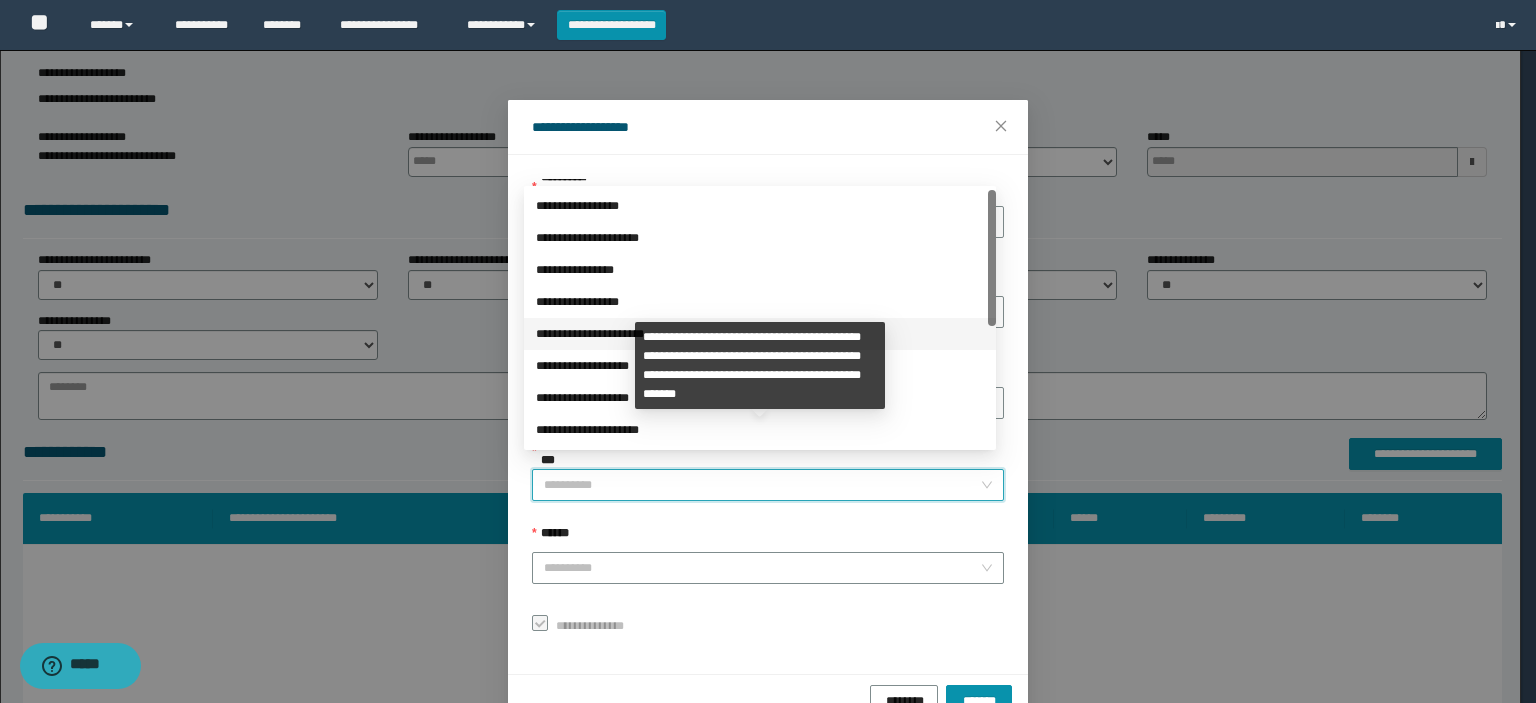 scroll, scrollTop: 224, scrollLeft: 0, axis: vertical 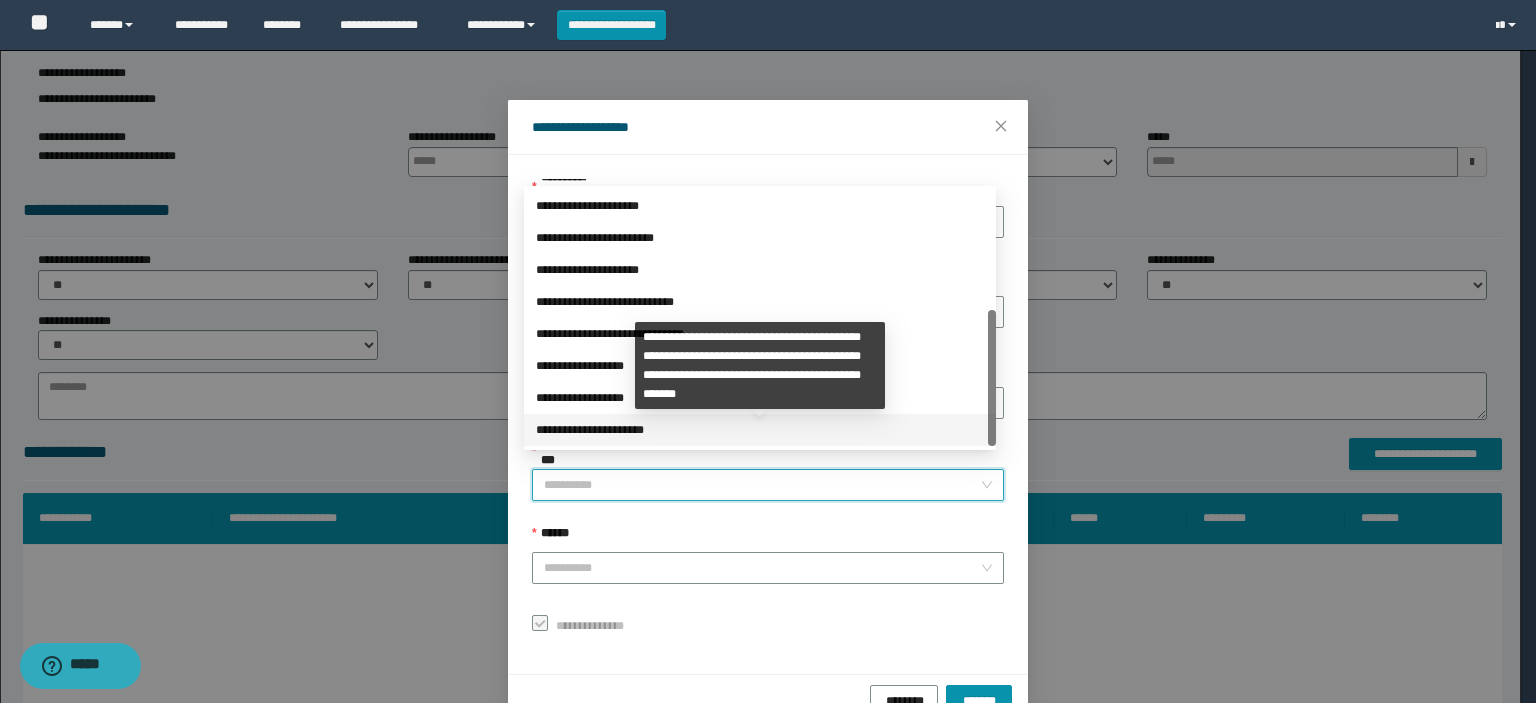 click on "**********" at bounding box center (760, 430) 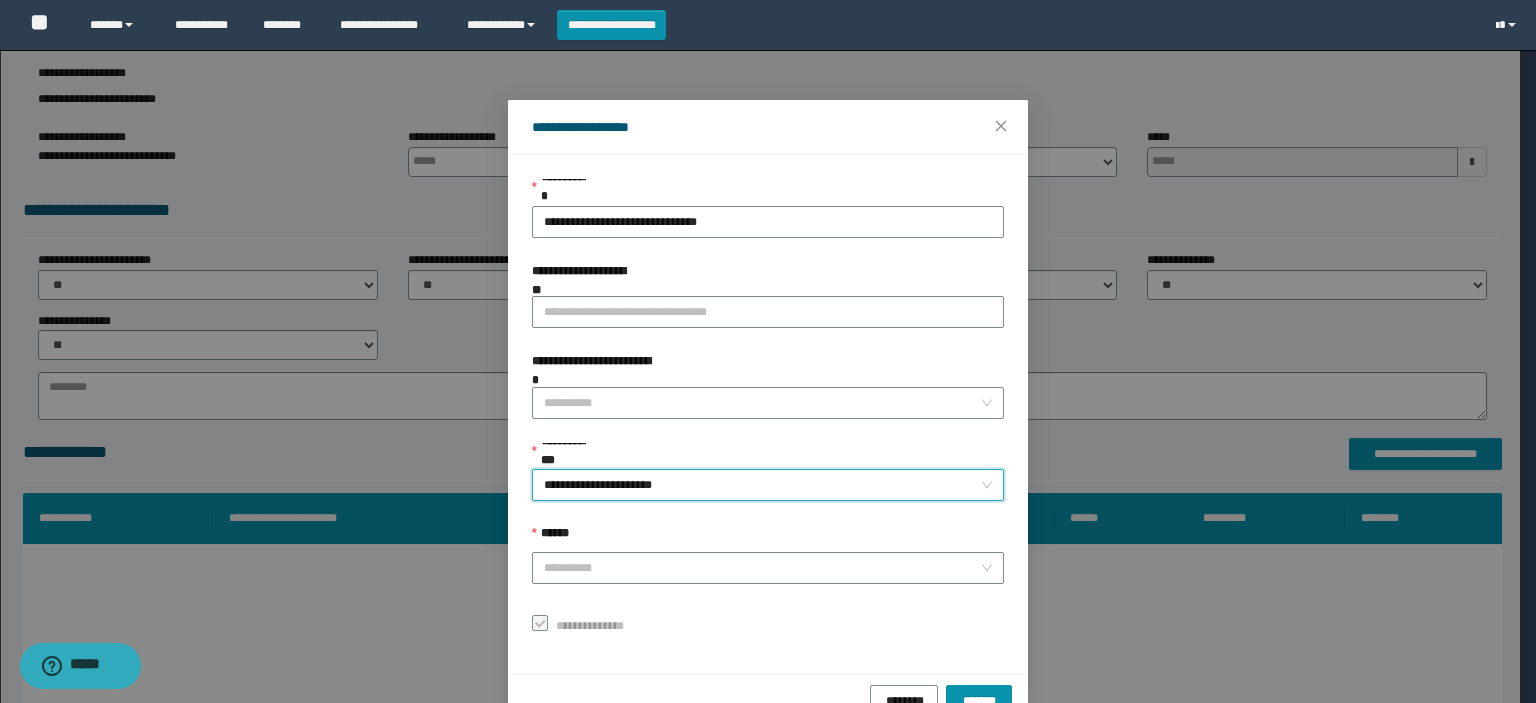 scroll, scrollTop: 47, scrollLeft: 0, axis: vertical 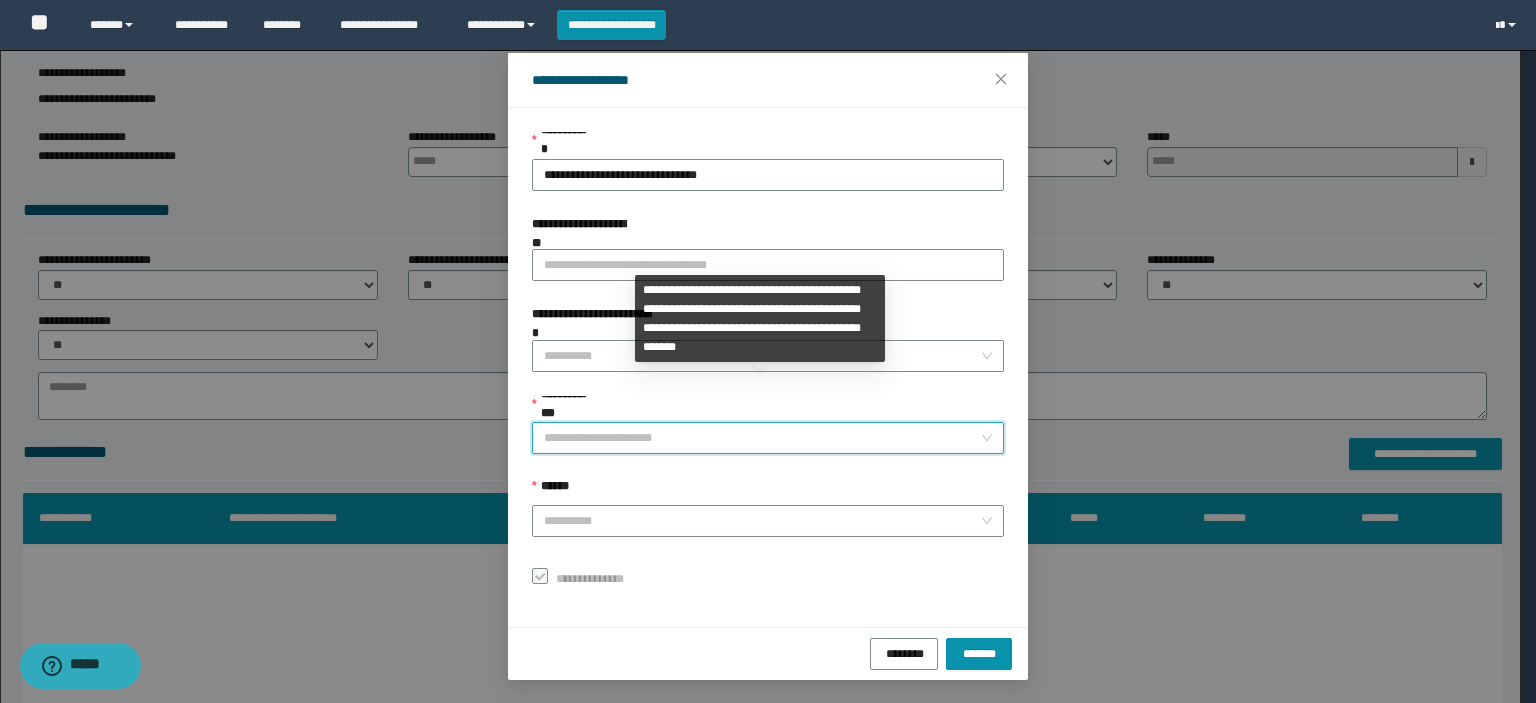 click on "**********" at bounding box center (768, 438) 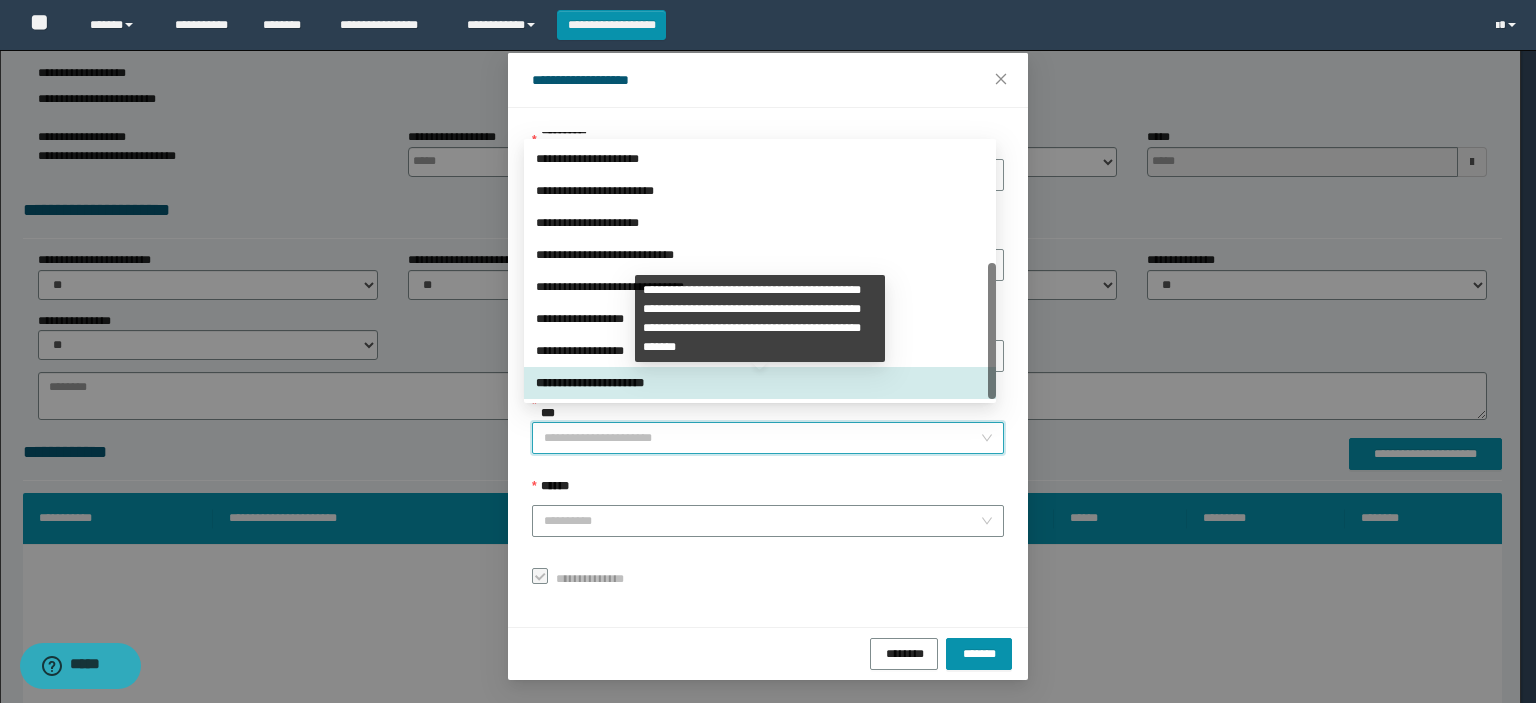click on "**********" at bounding box center (760, 383) 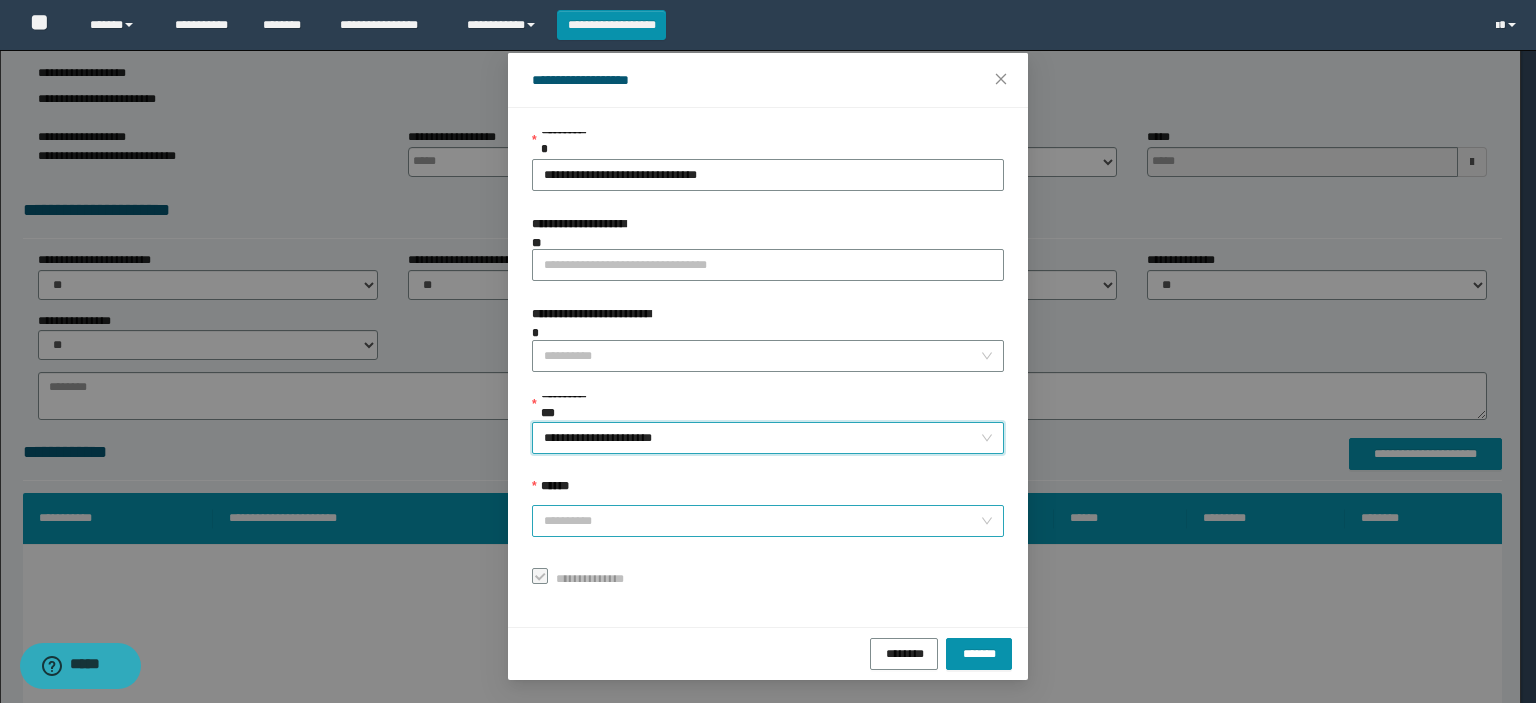 click on "******" at bounding box center [762, 521] 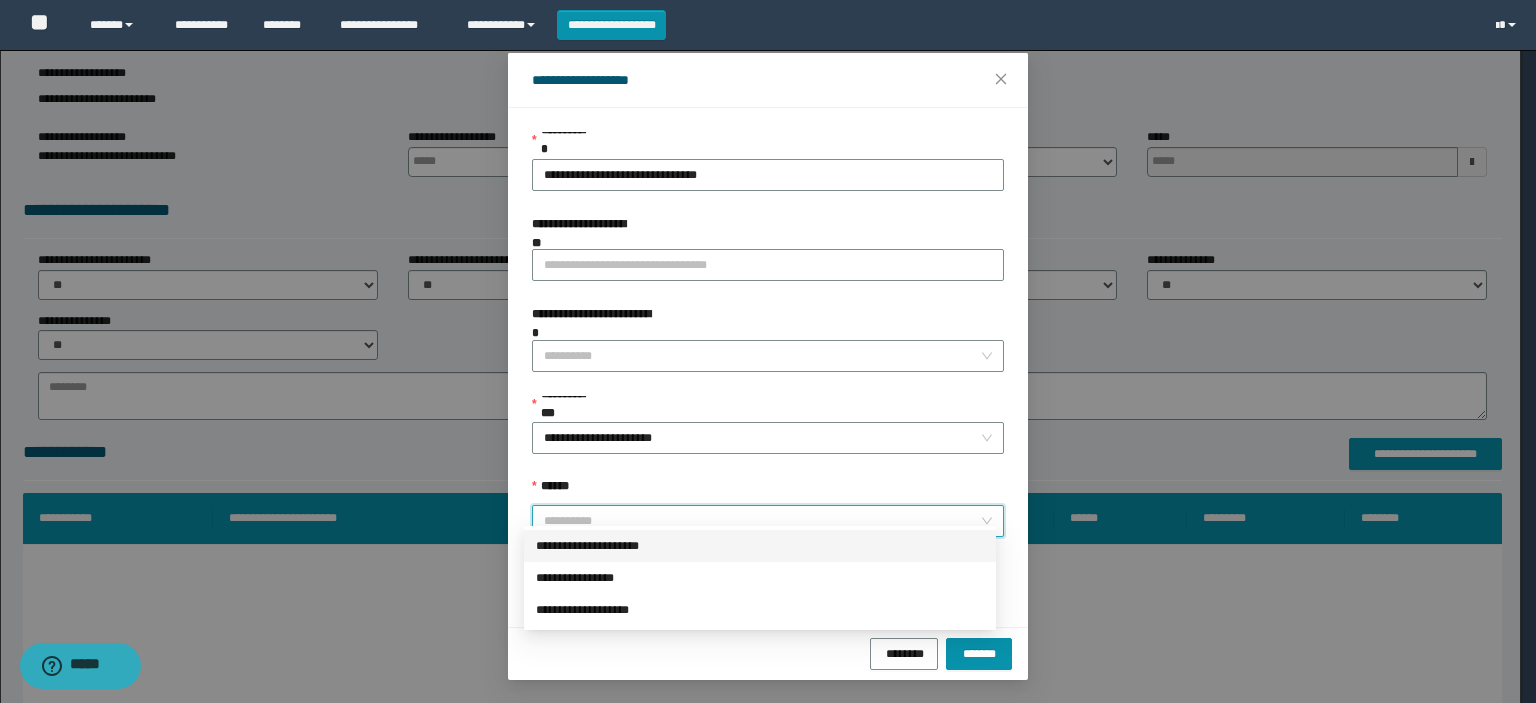 click on "**********" at bounding box center [760, 546] 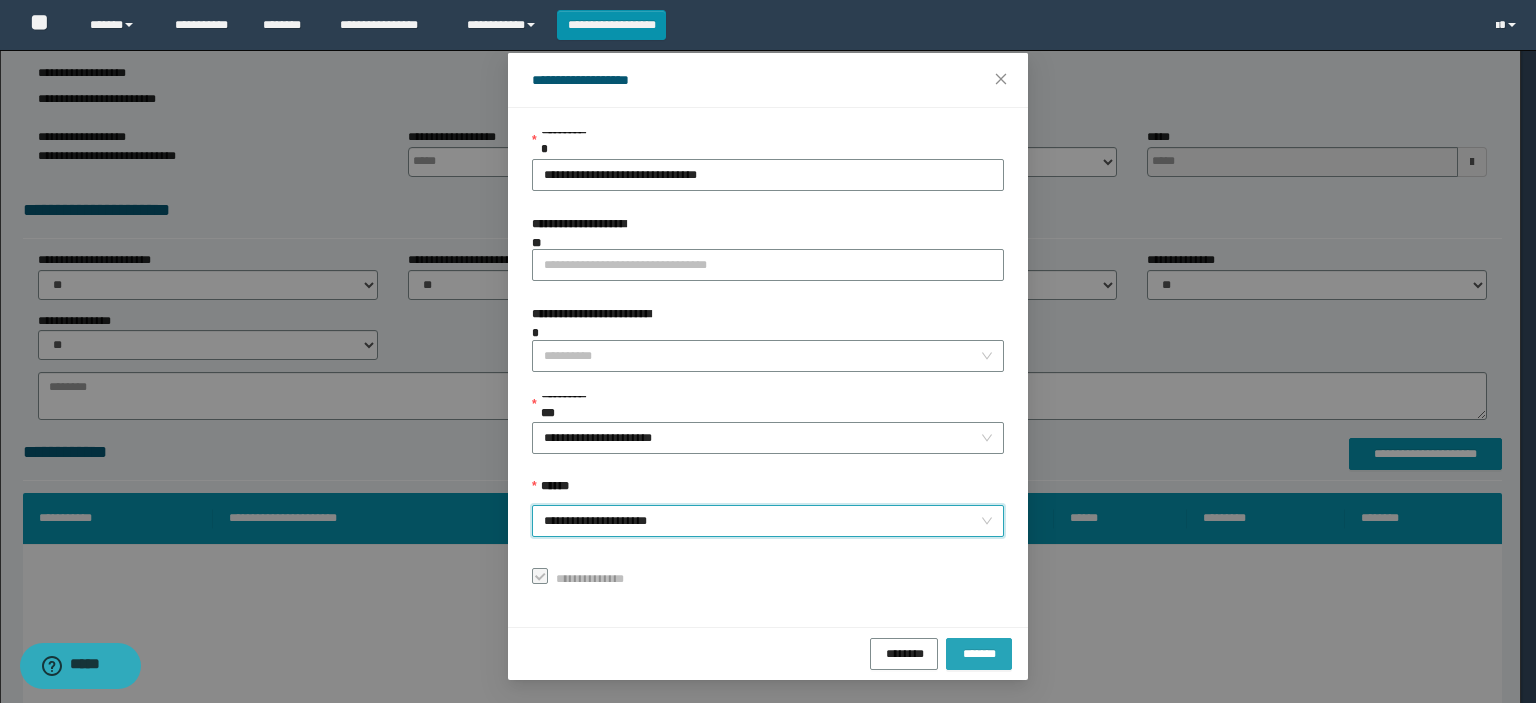 click on "*******" at bounding box center [979, 652] 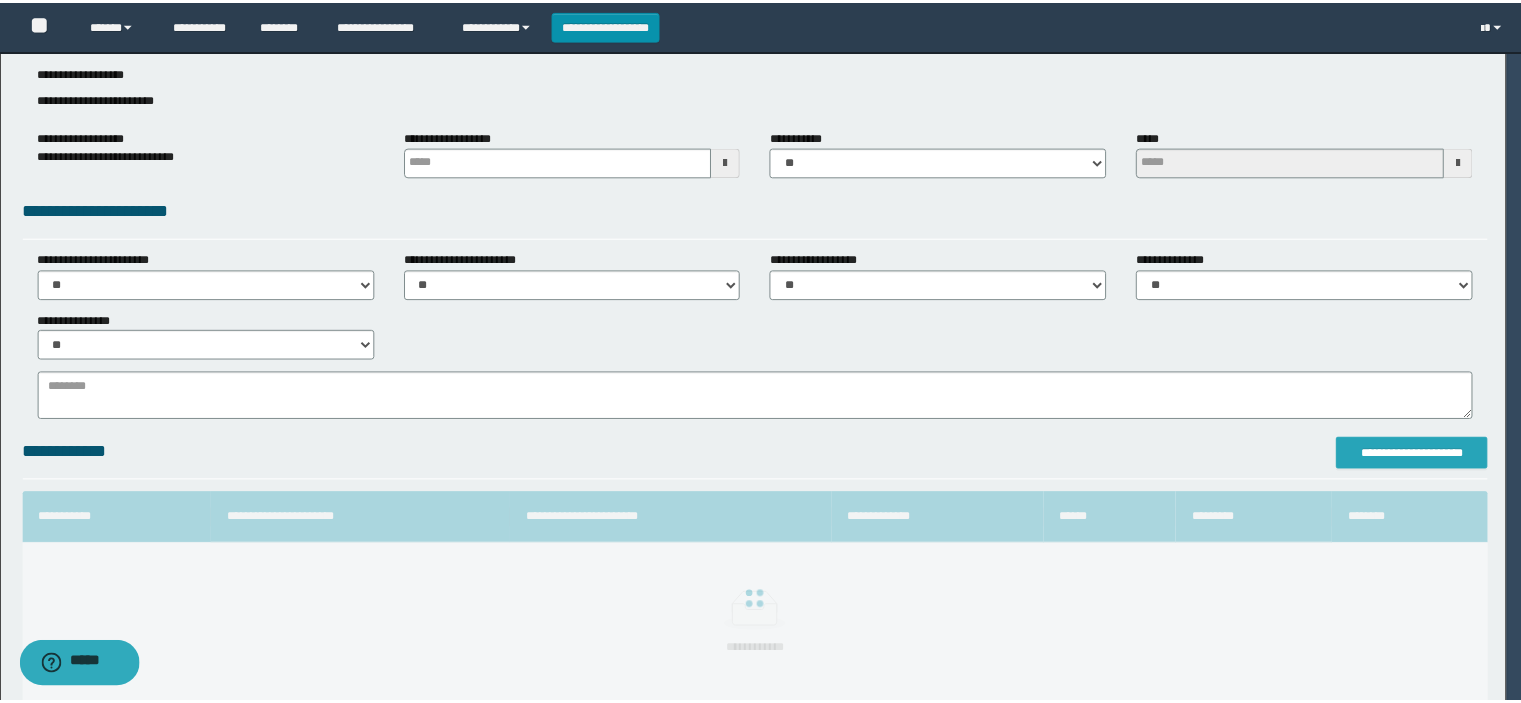 scroll, scrollTop: 0, scrollLeft: 0, axis: both 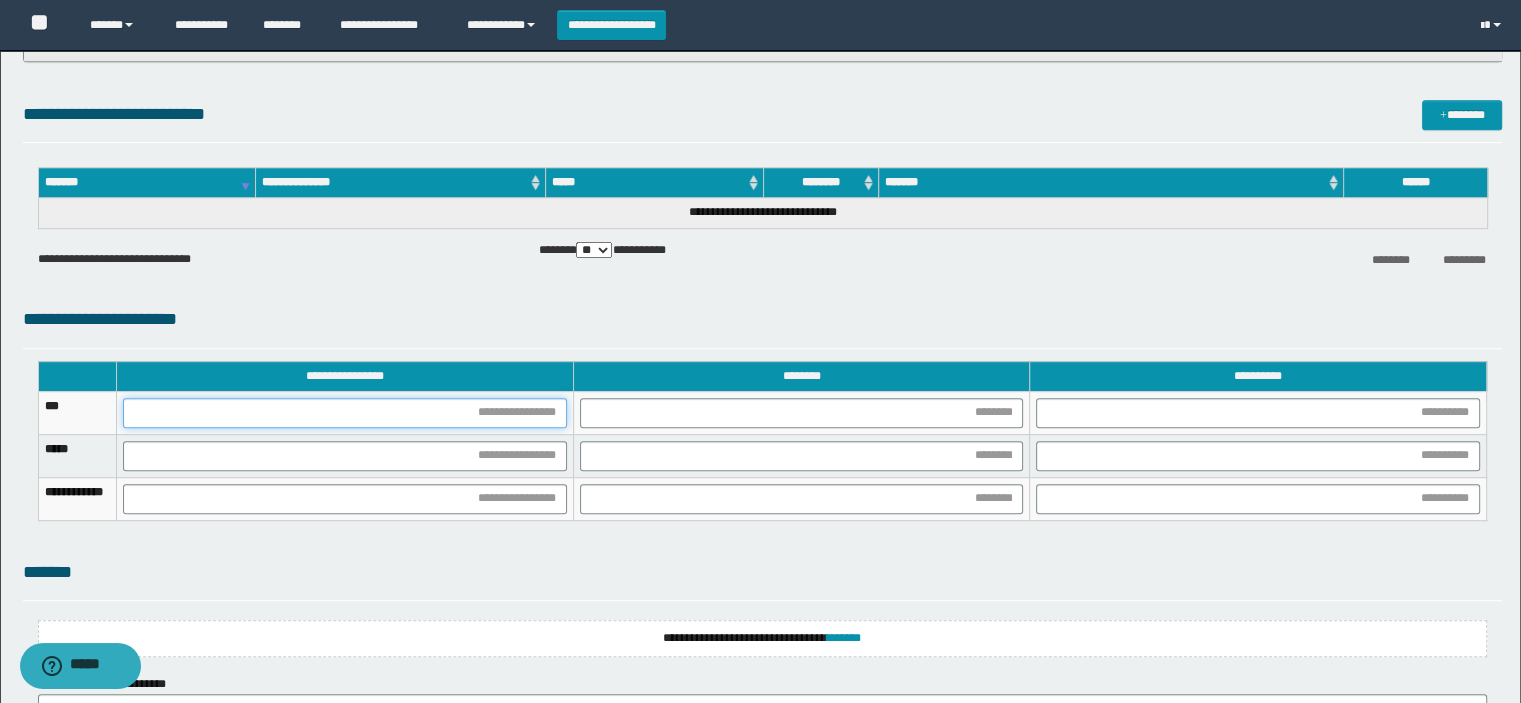 click at bounding box center [345, 413] 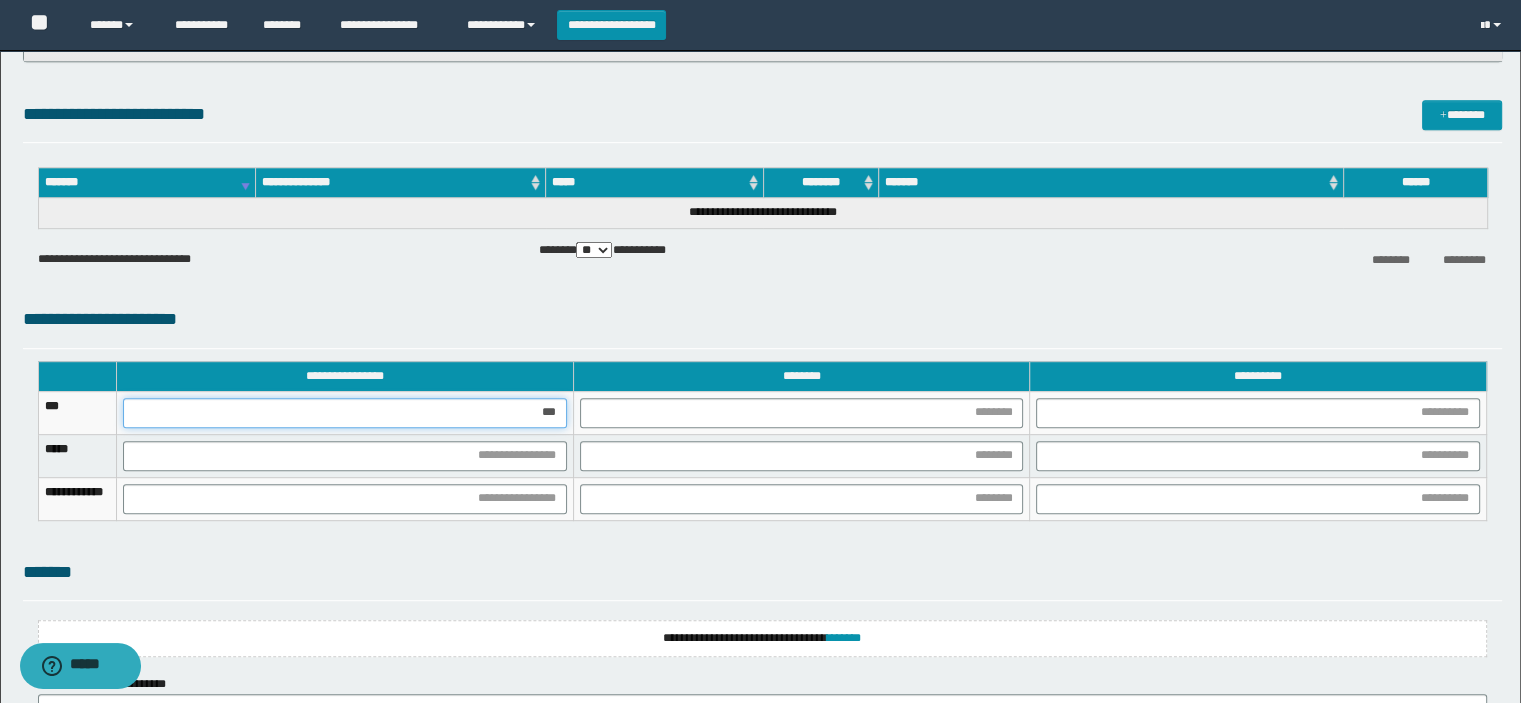 type on "****" 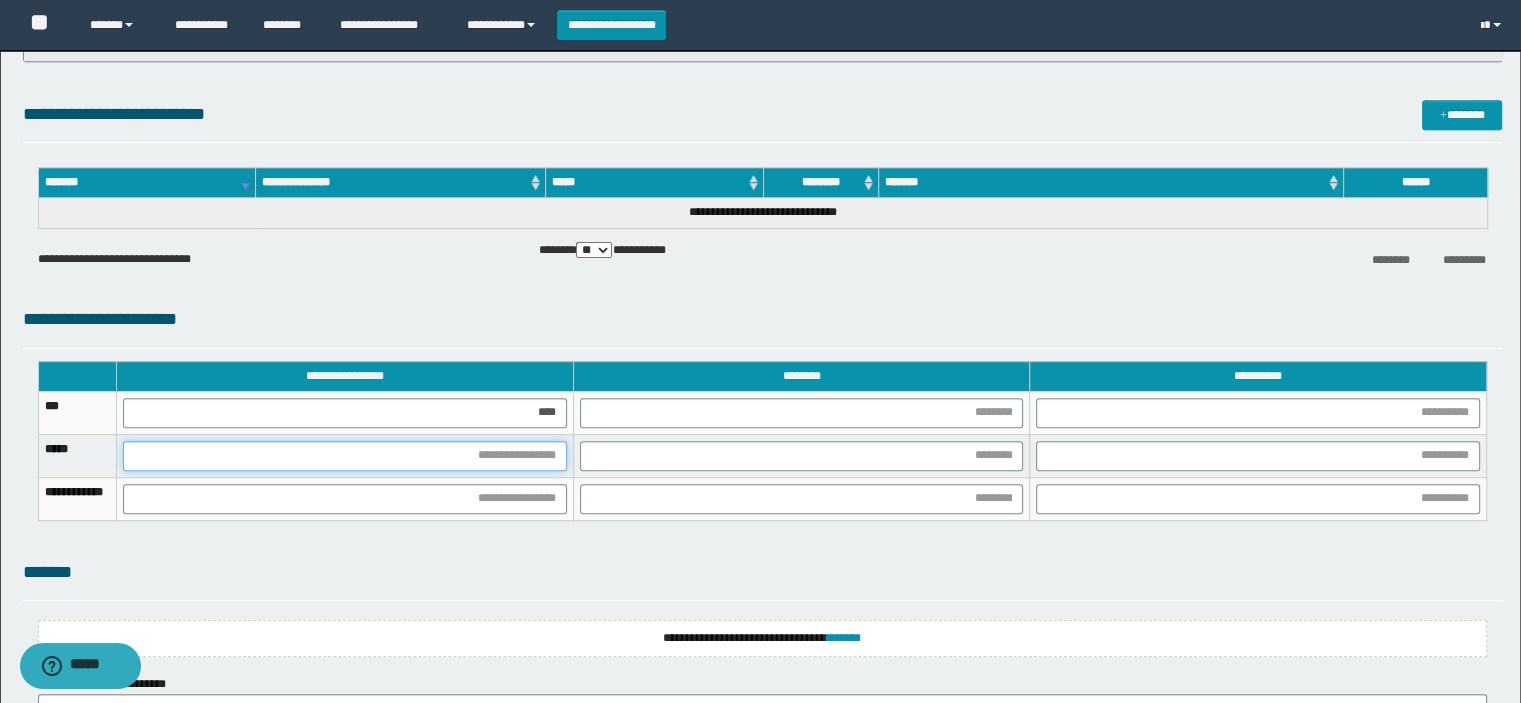 click at bounding box center (345, 456) 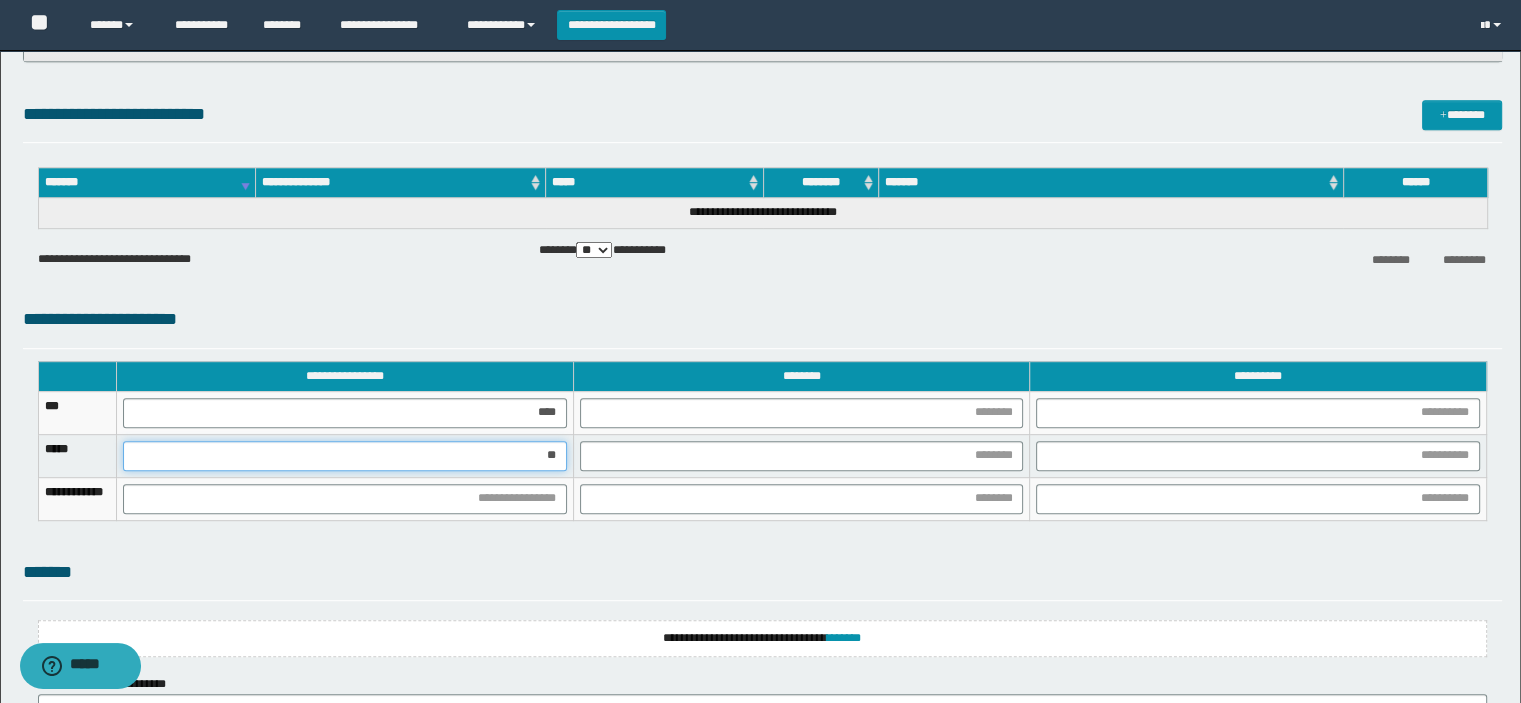 type on "***" 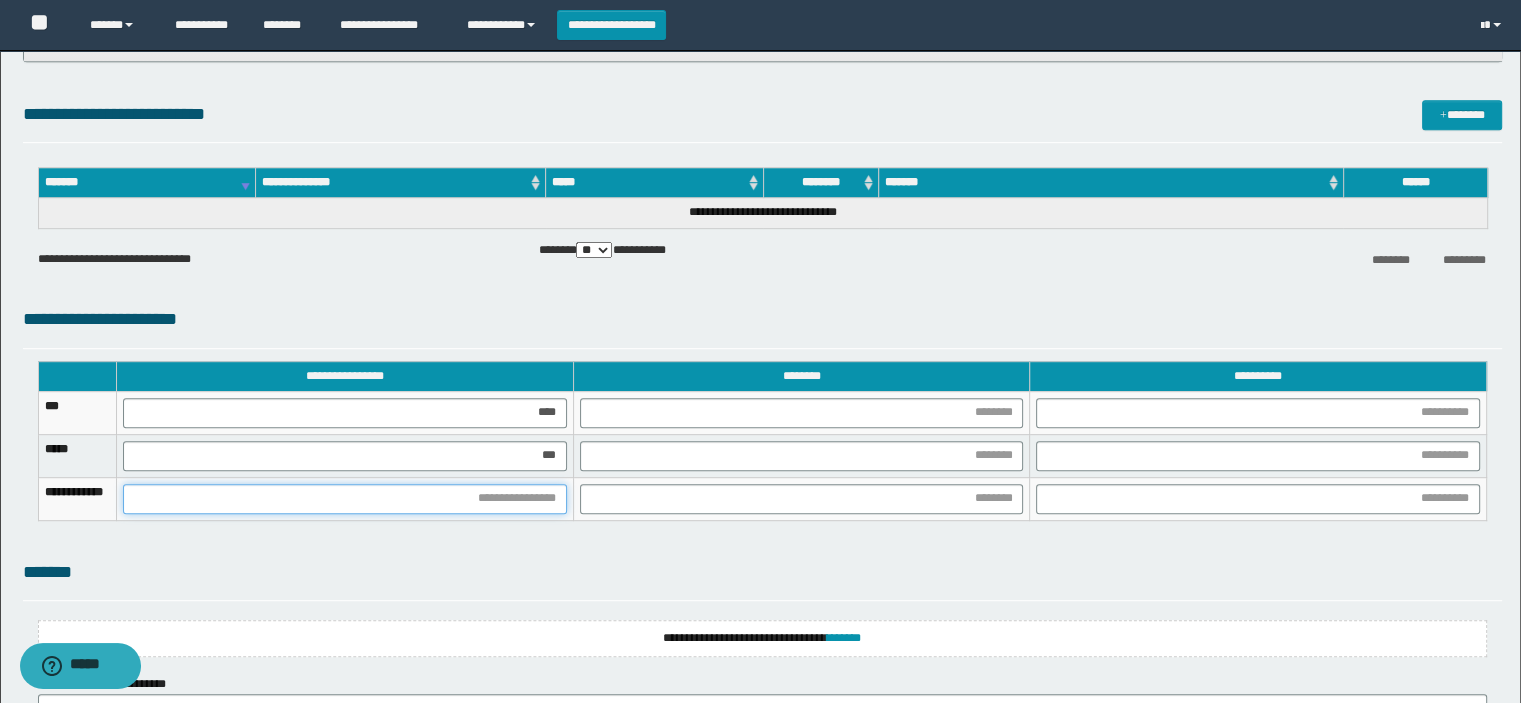 click at bounding box center (345, 499) 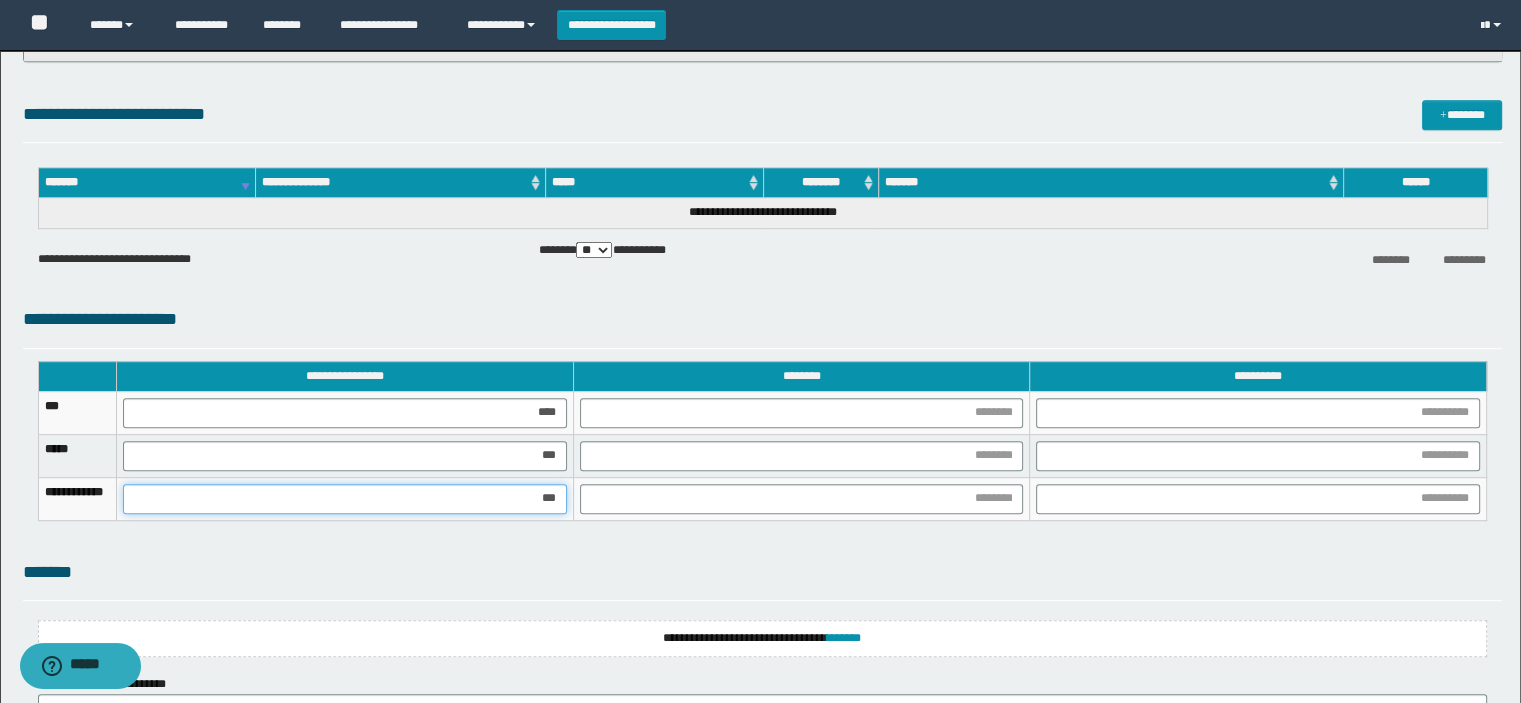 type on "****" 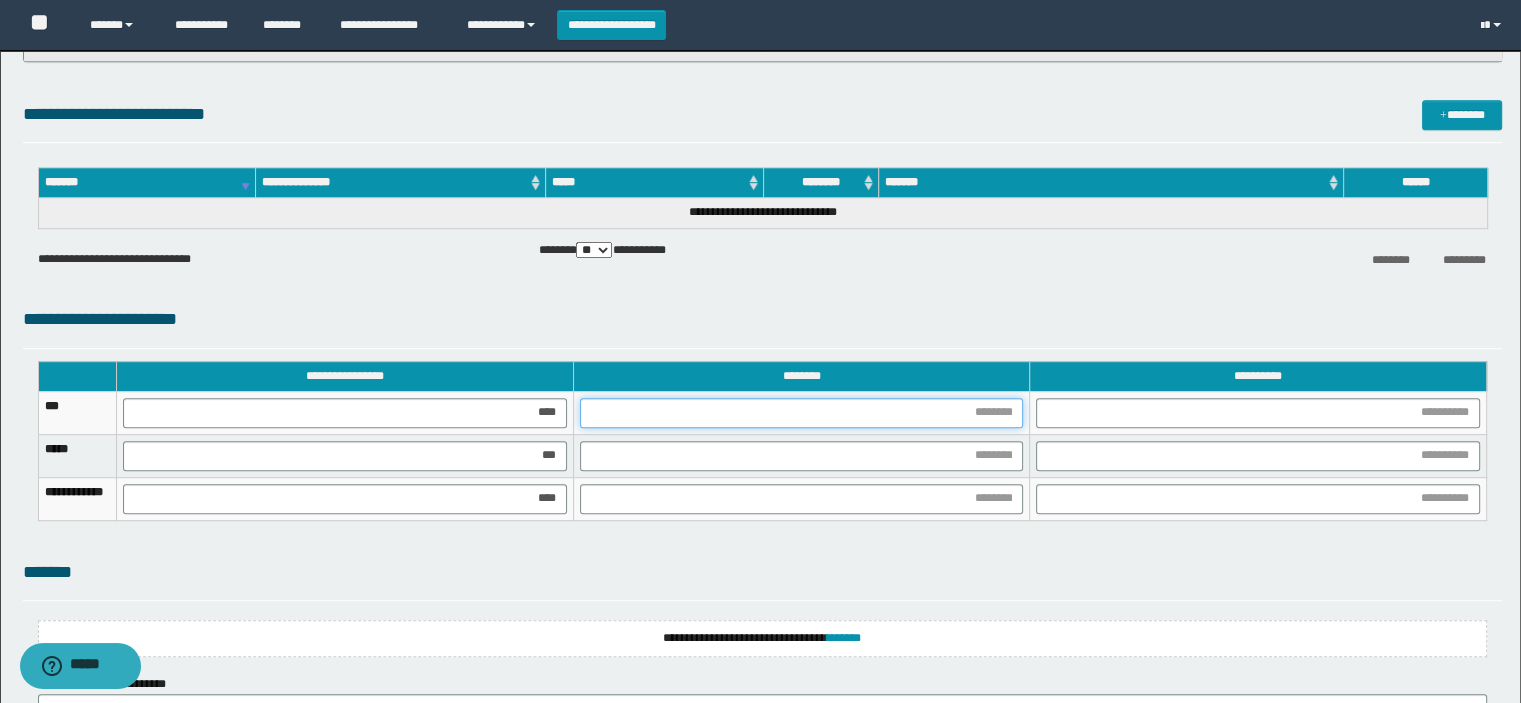 click at bounding box center (802, 413) 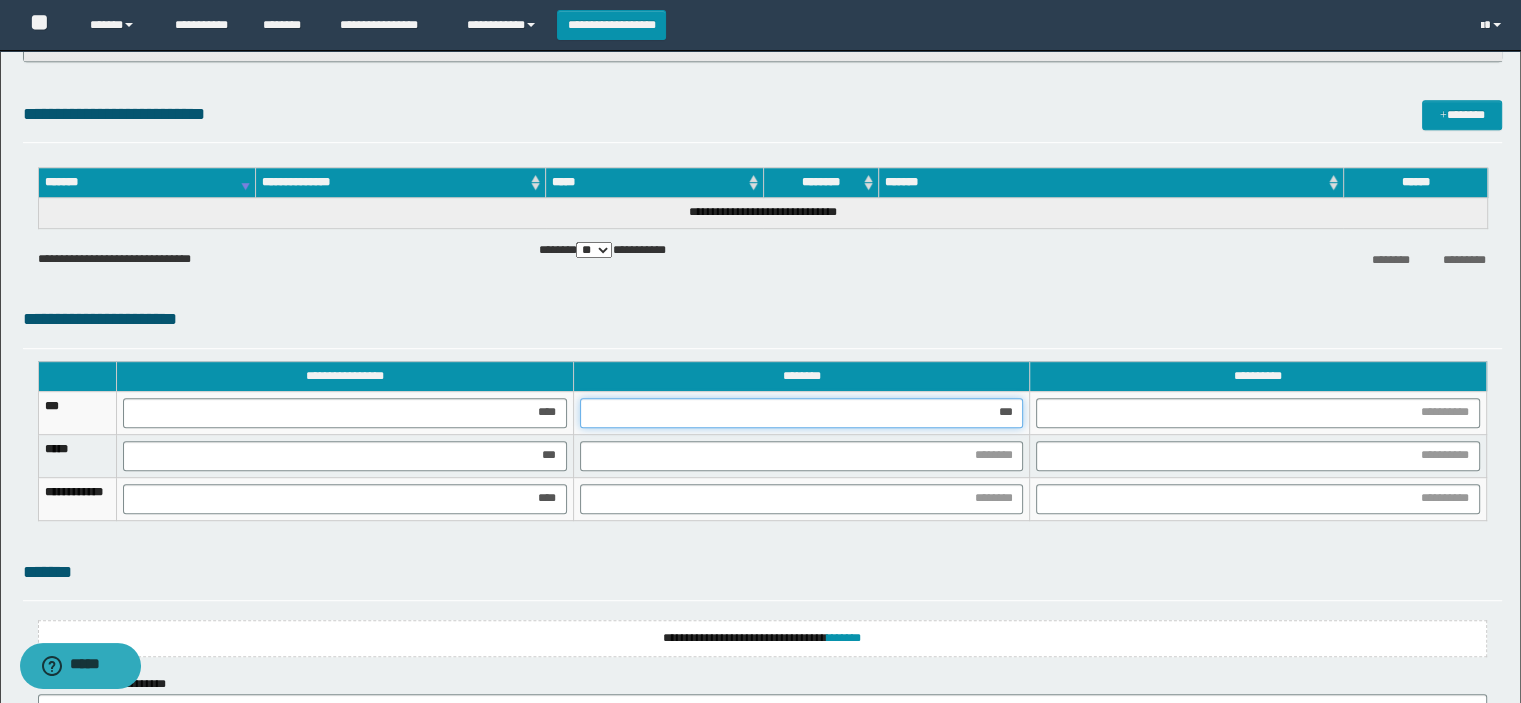 type on "****" 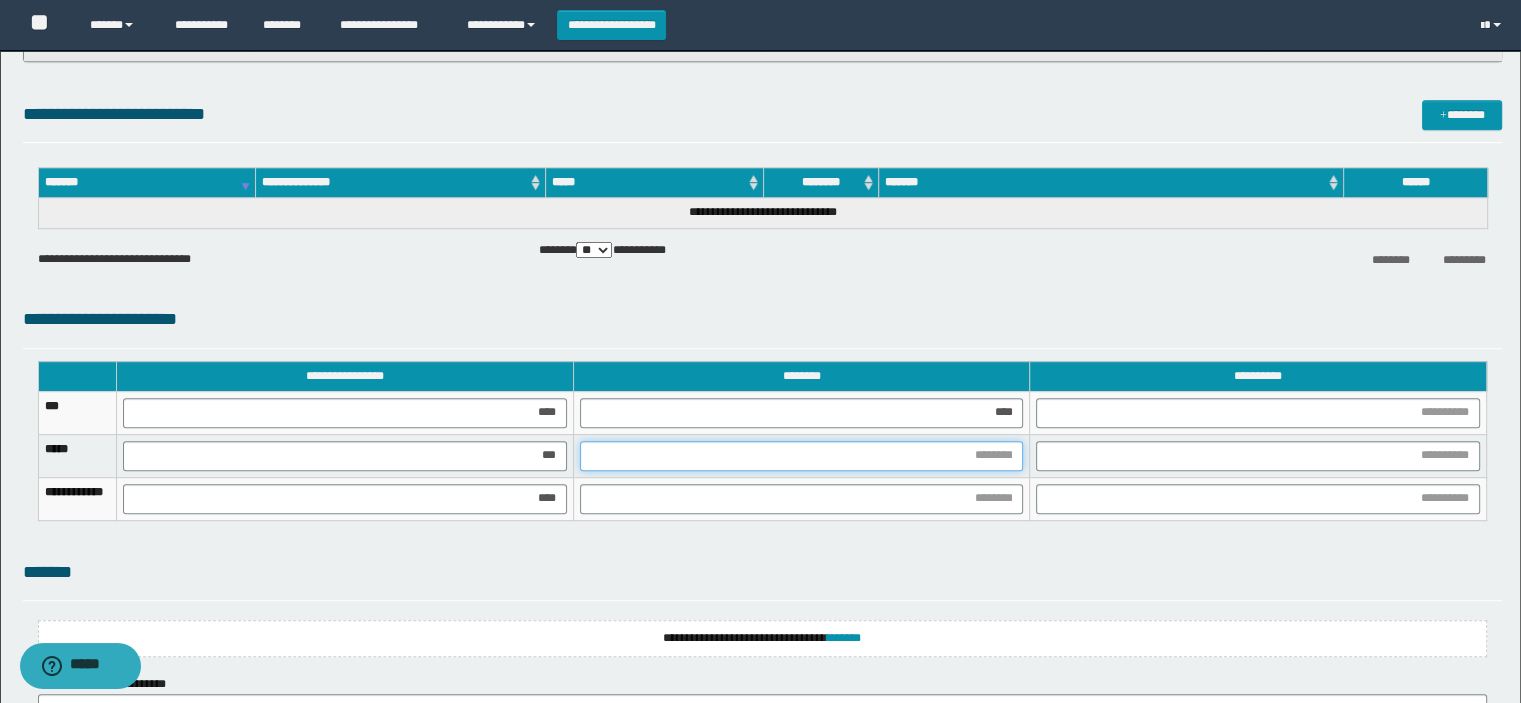 click at bounding box center (802, 456) 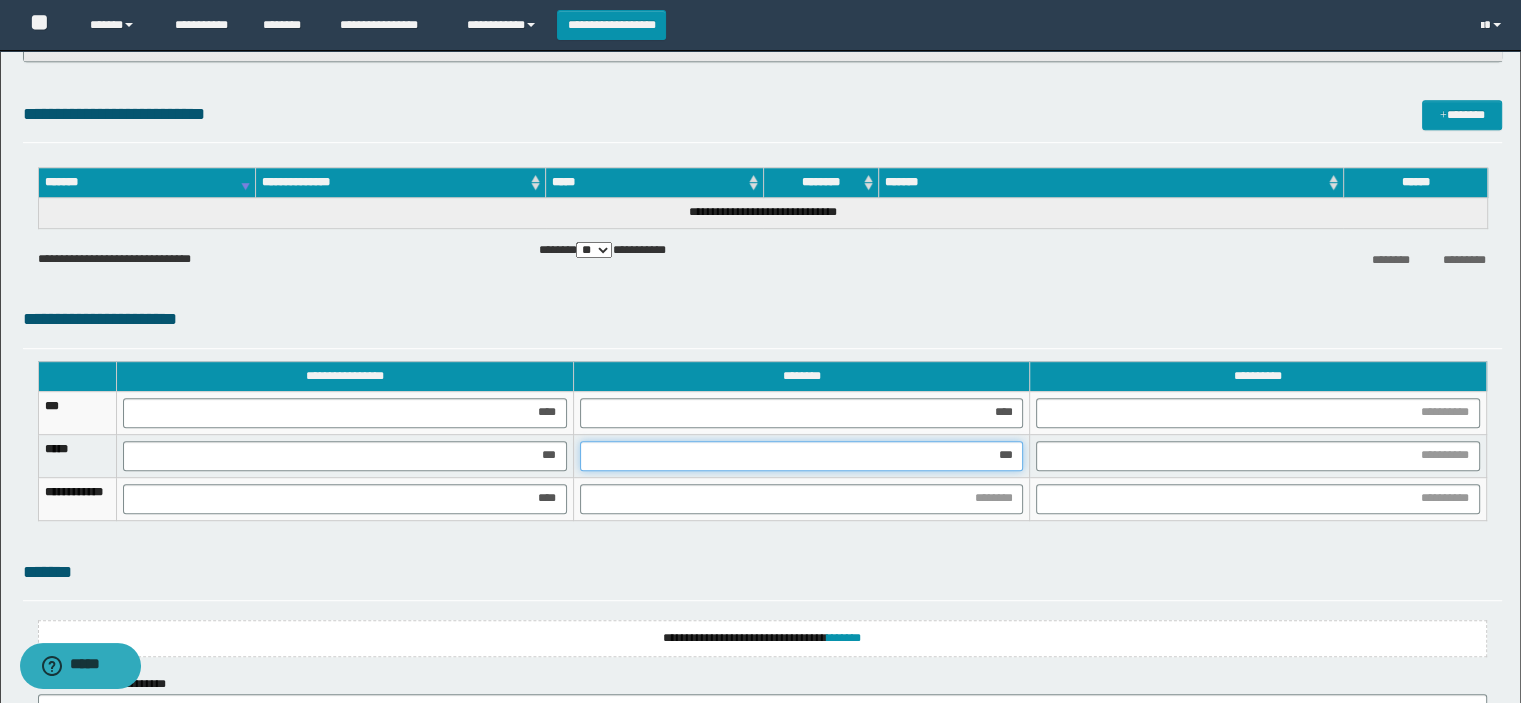 type on "****" 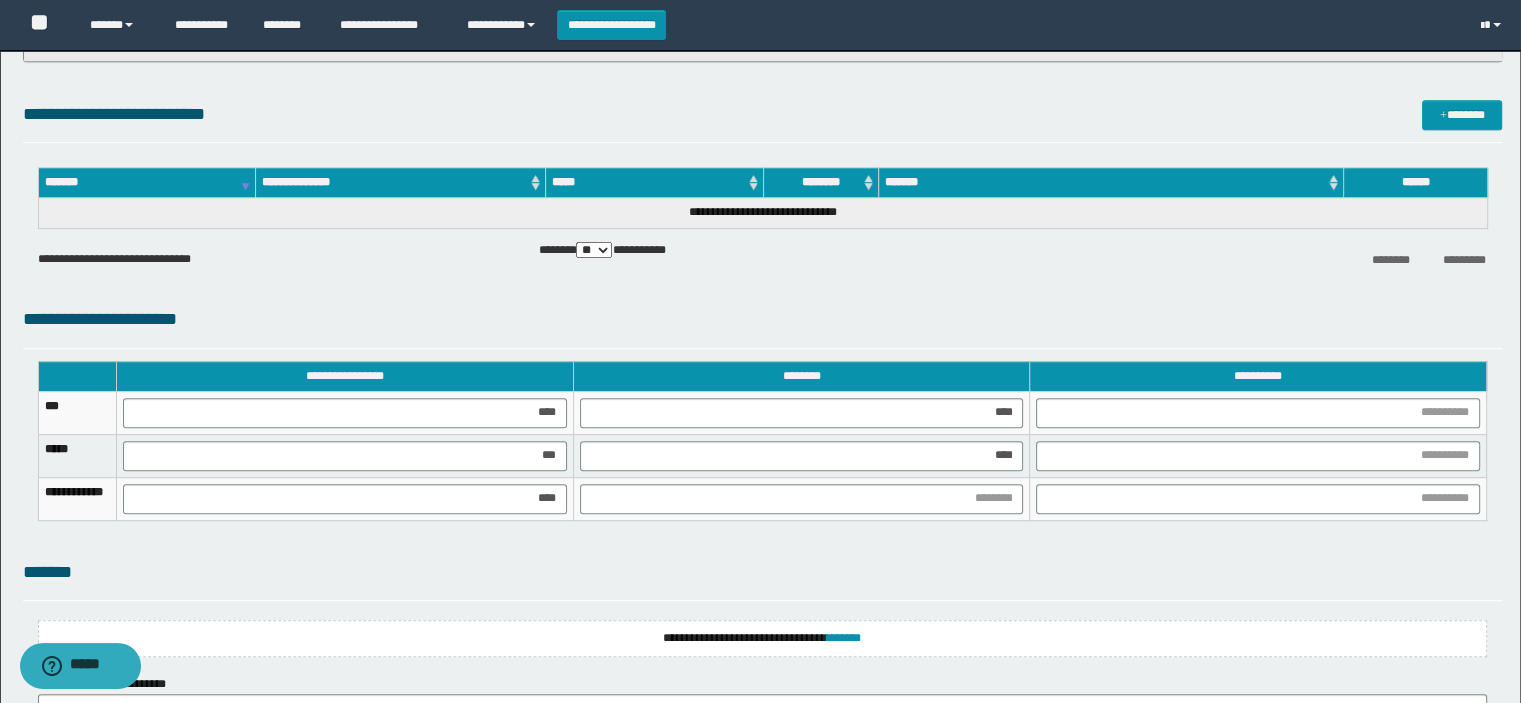 click at bounding box center (801, 498) 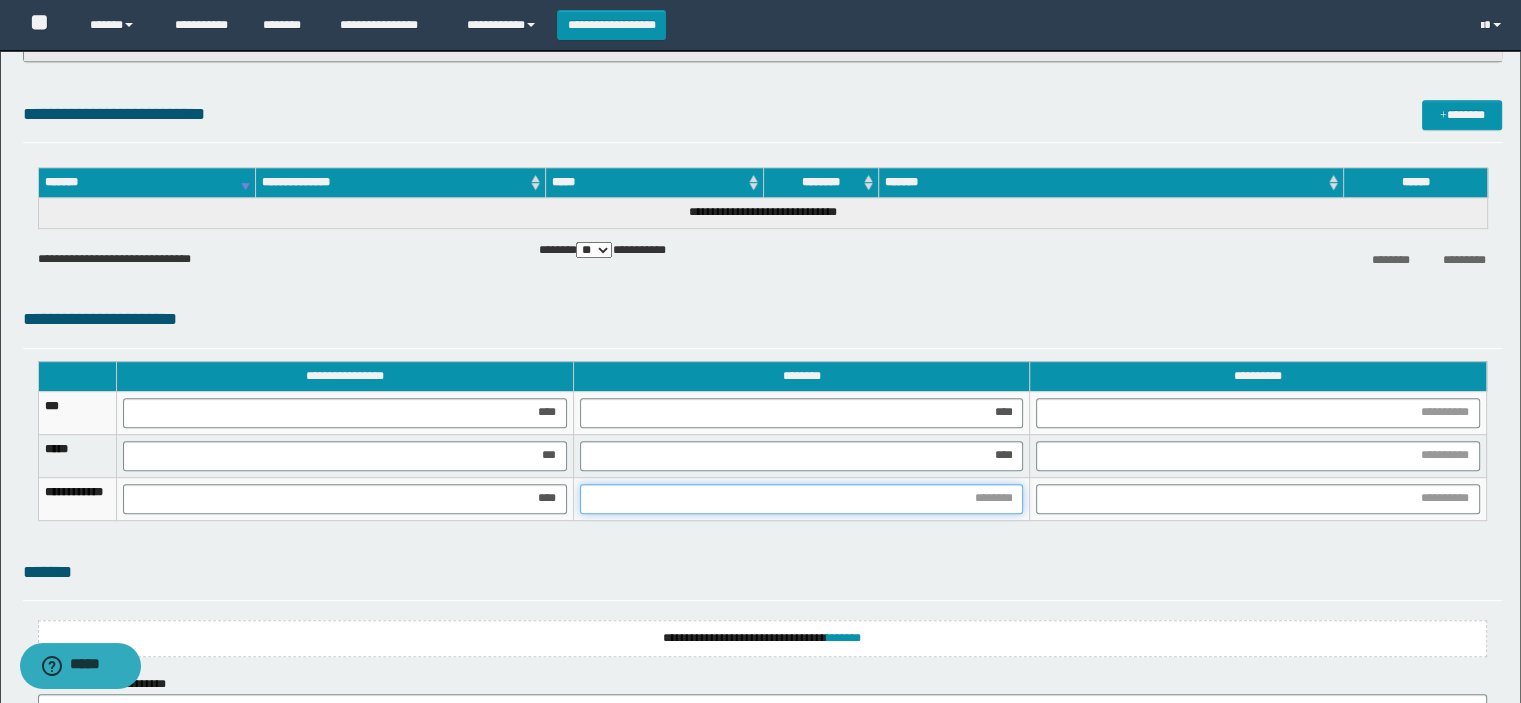 click at bounding box center (802, 499) 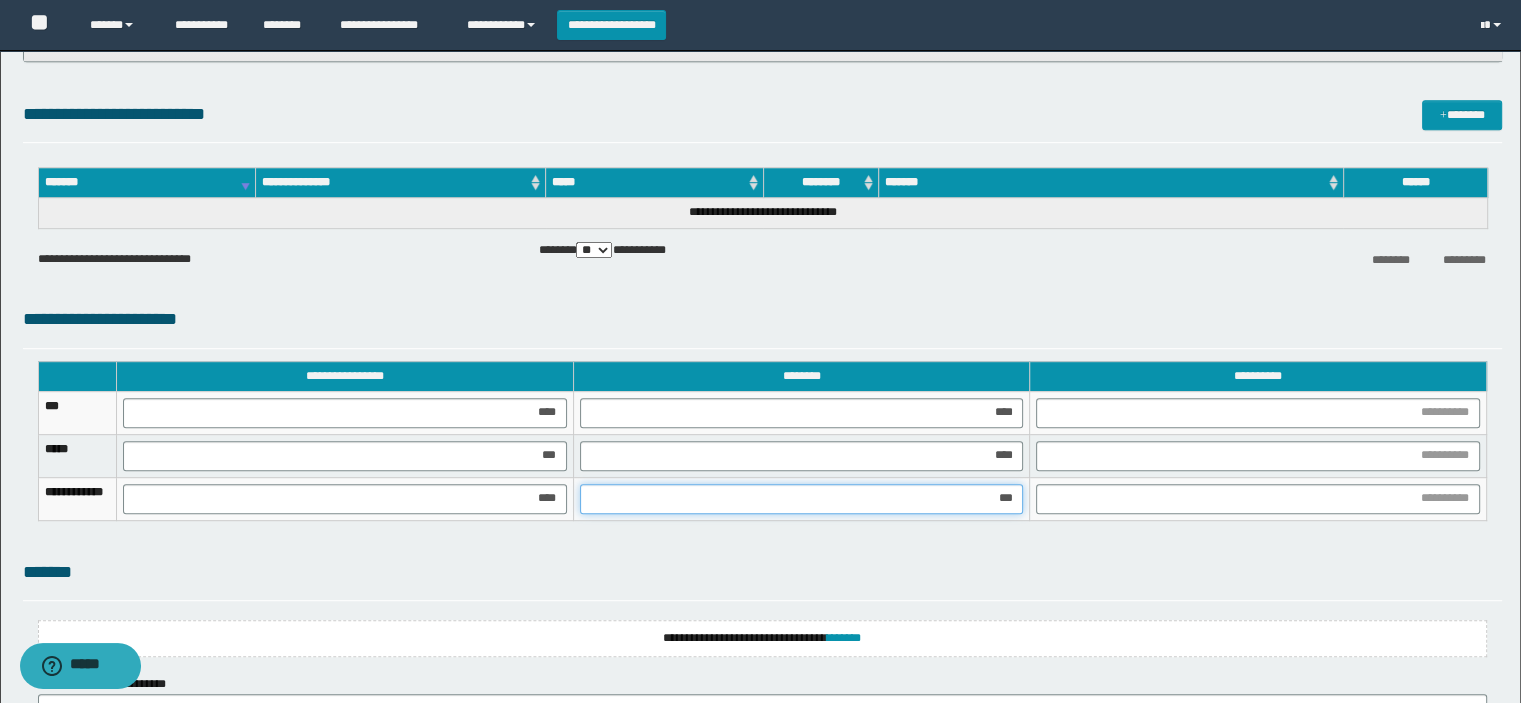 type on "****" 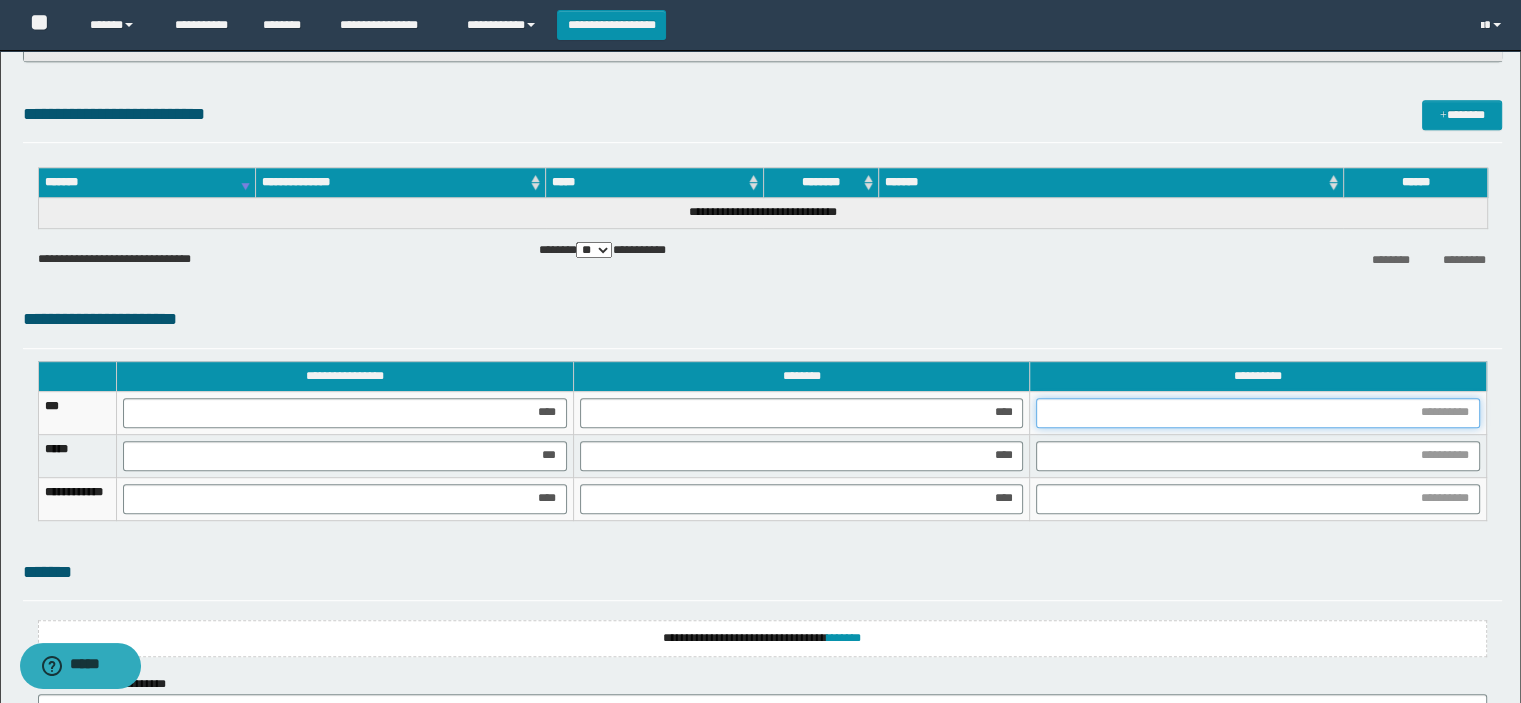 click at bounding box center [1258, 413] 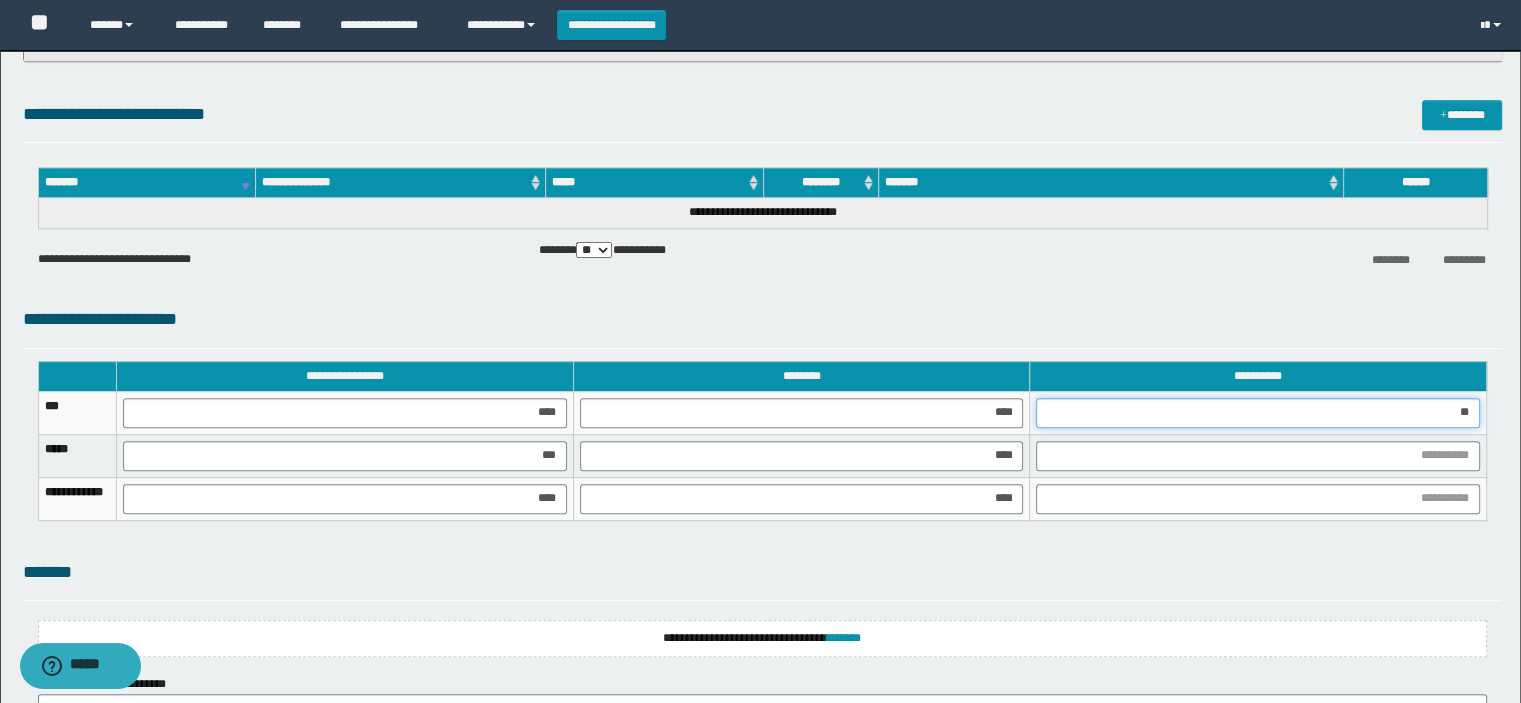 type on "***" 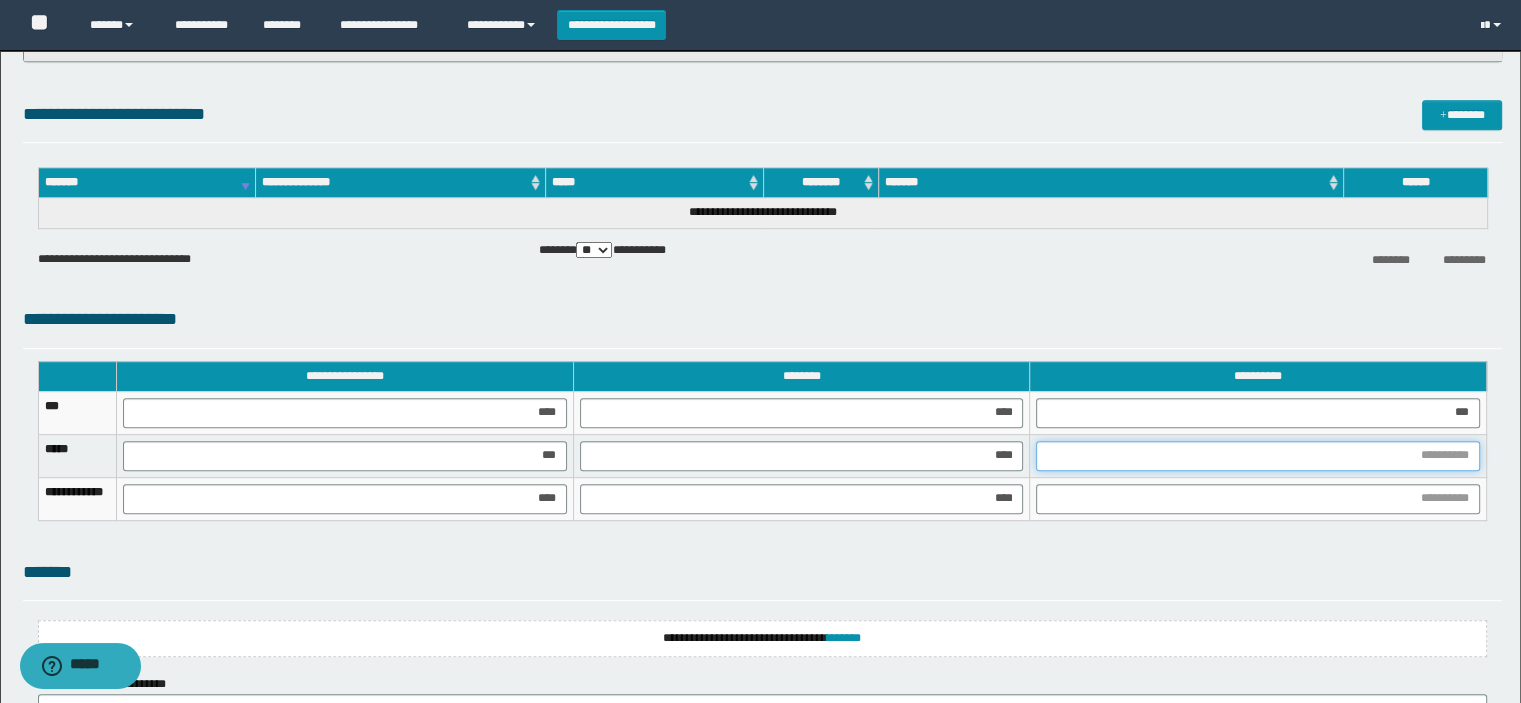 click at bounding box center [1258, 456] 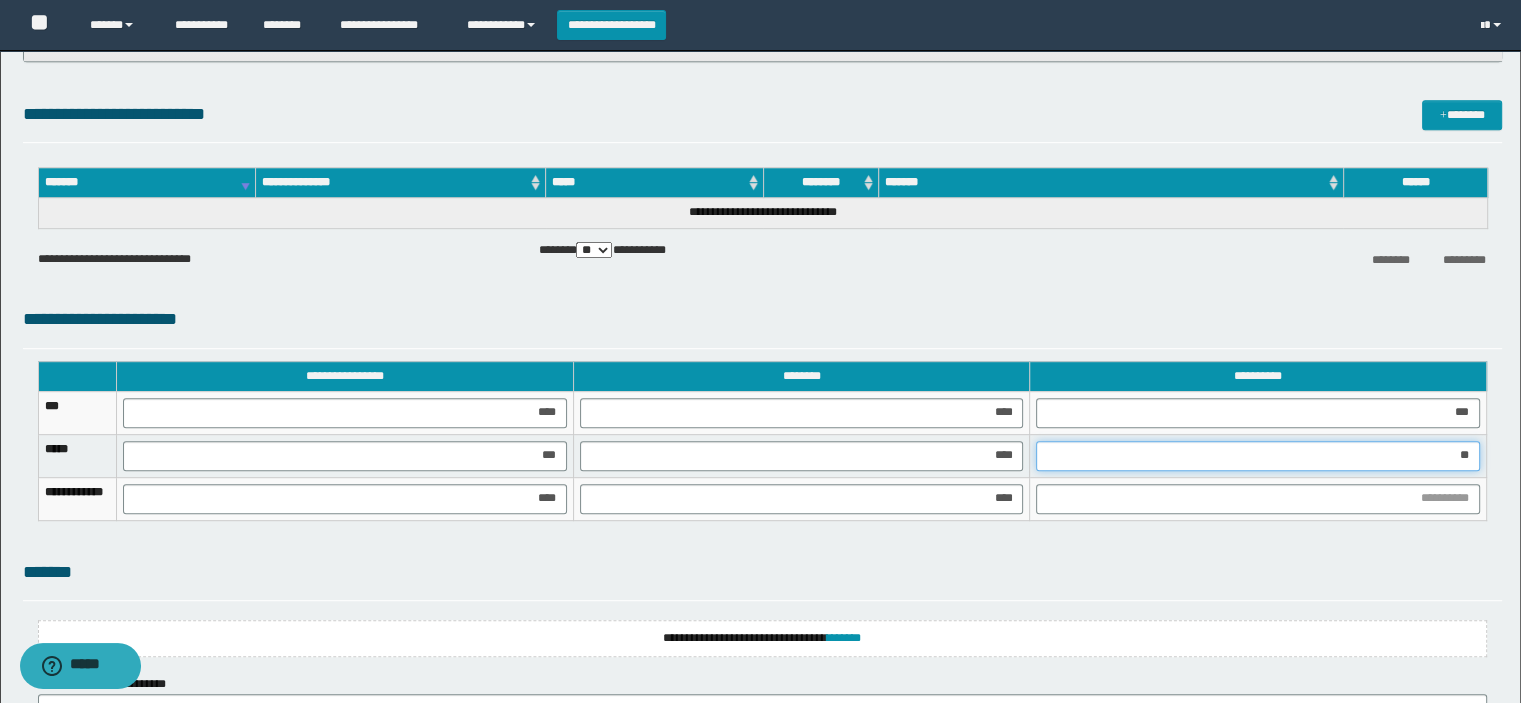type on "***" 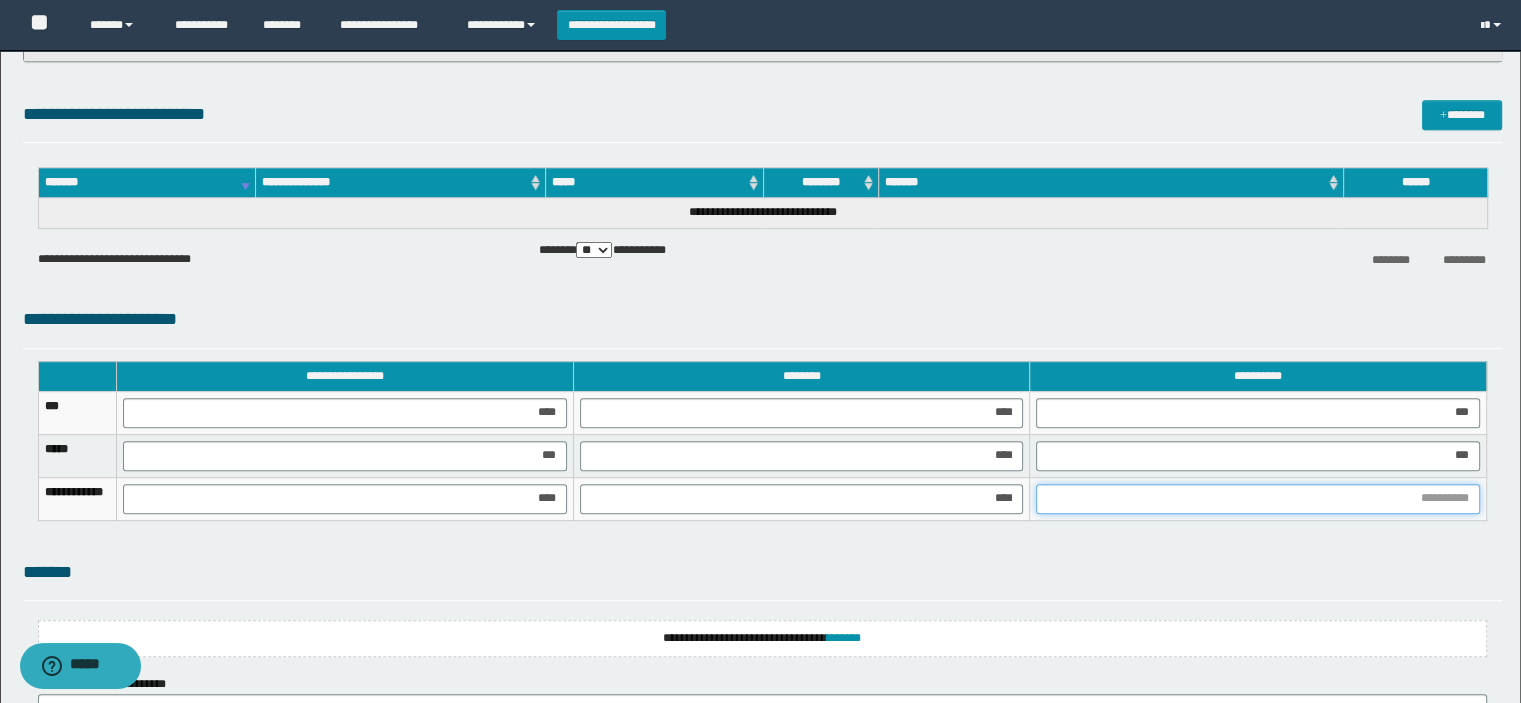 click at bounding box center [1258, 499] 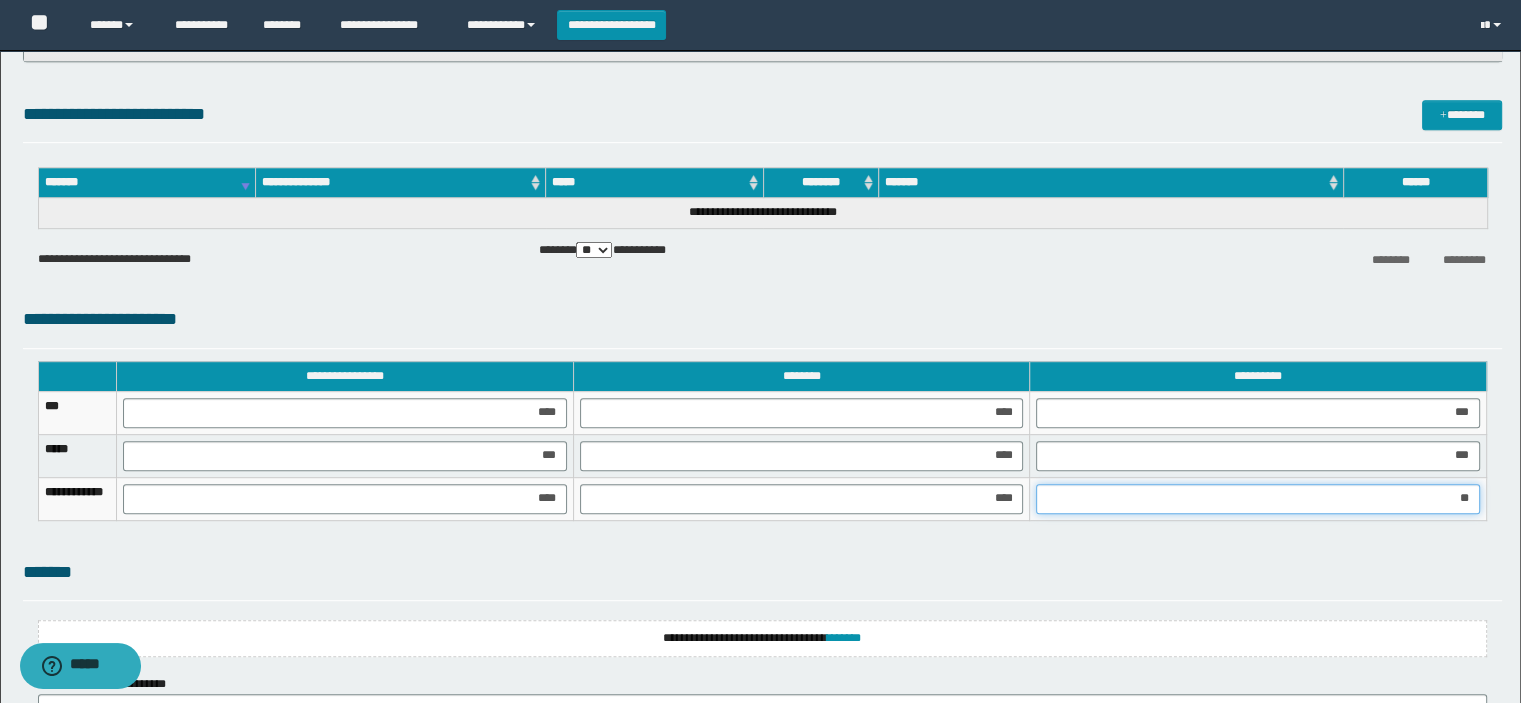 type on "***" 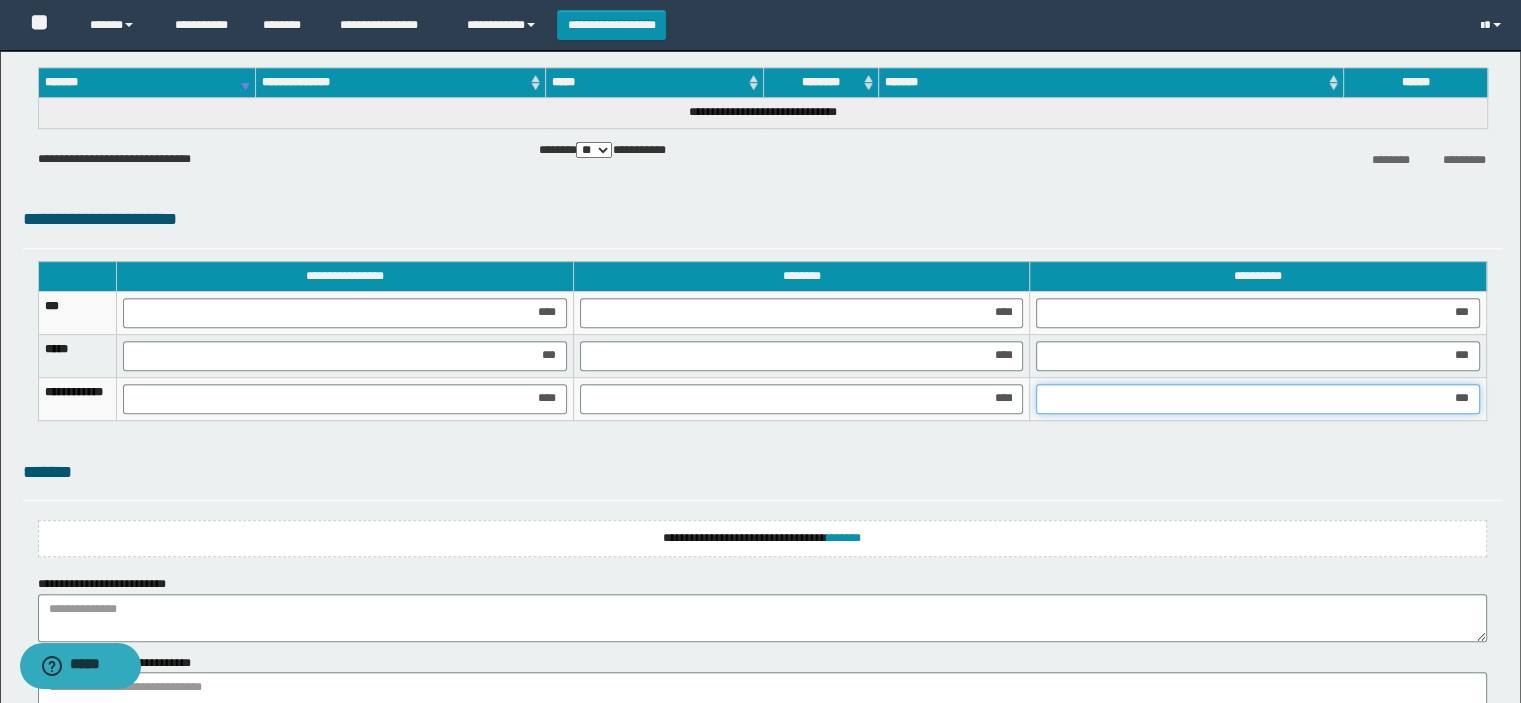 scroll, scrollTop: 1266, scrollLeft: 0, axis: vertical 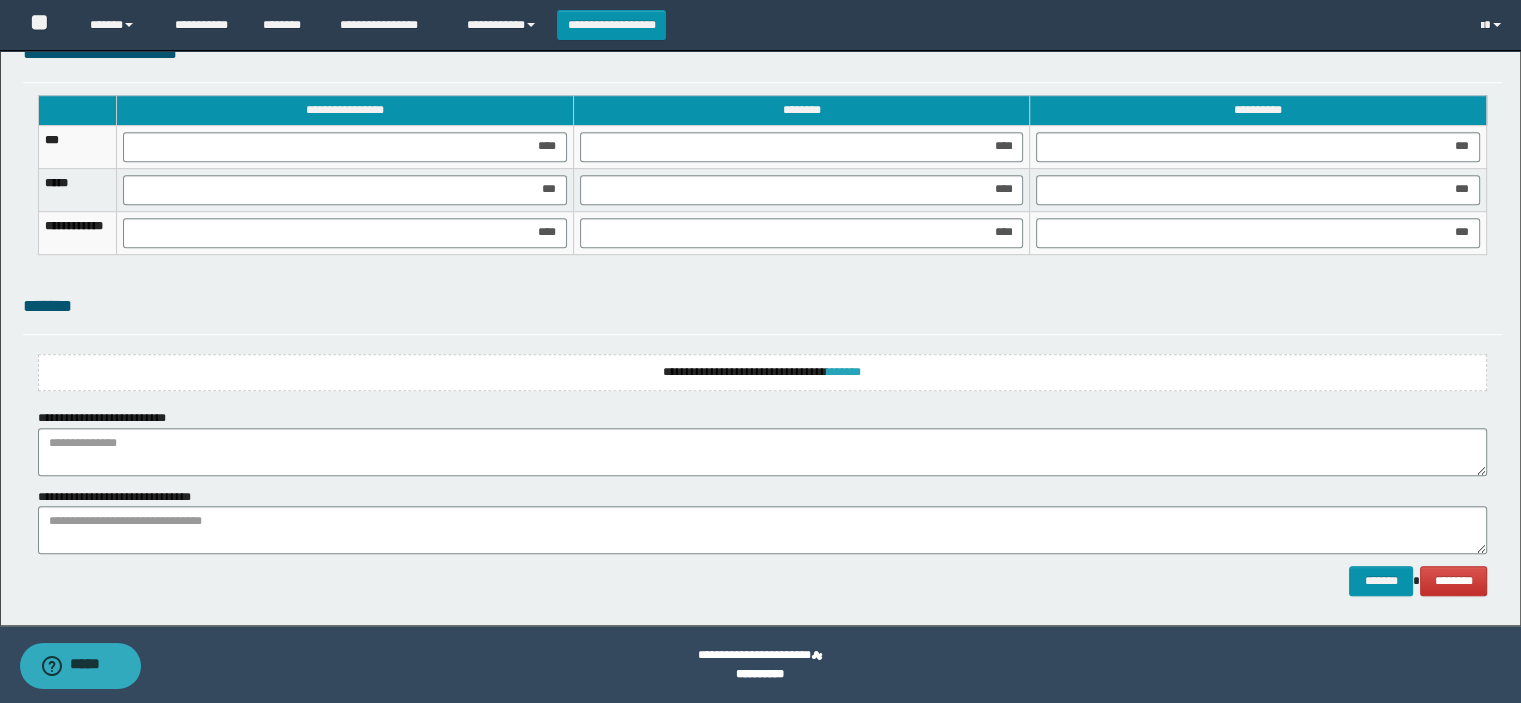 click on "*******" at bounding box center [844, 372] 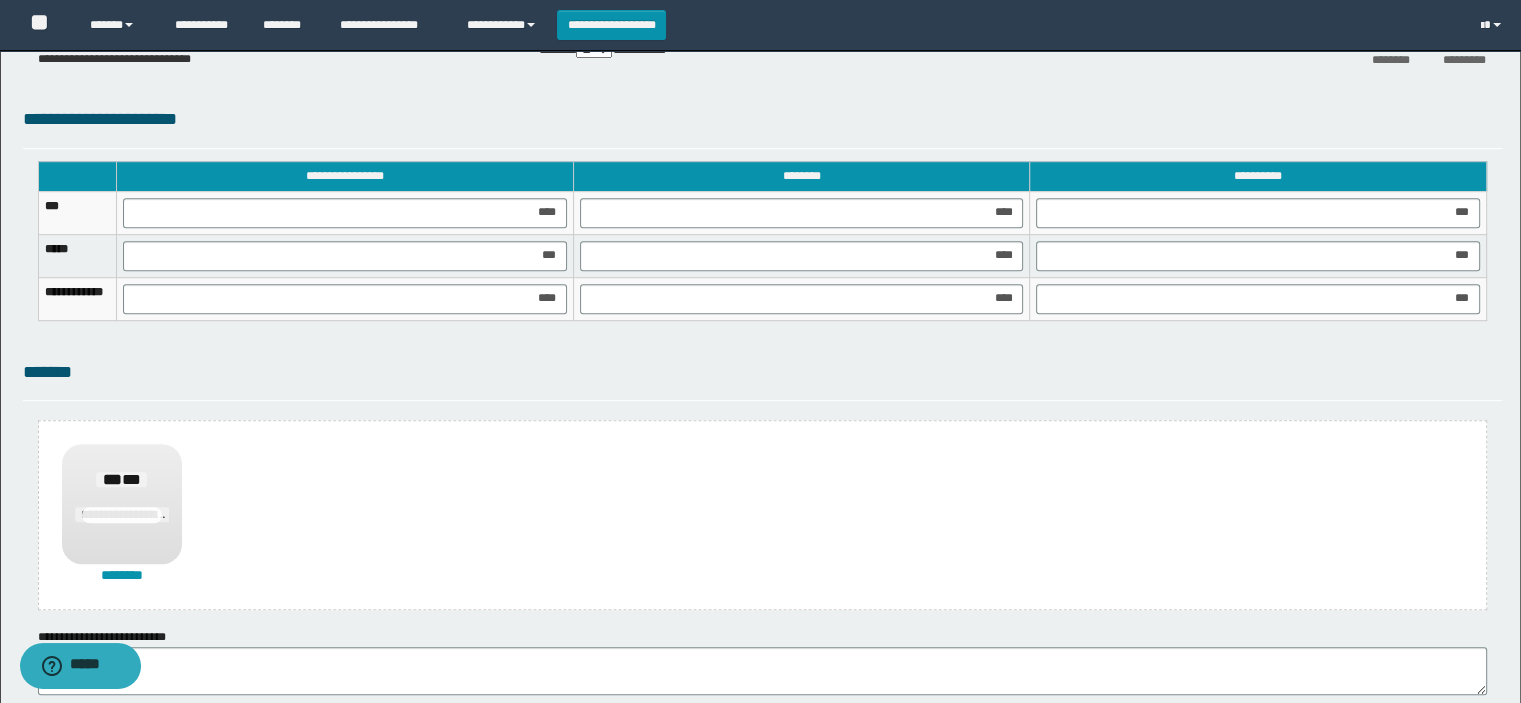 scroll, scrollTop: 1419, scrollLeft: 0, axis: vertical 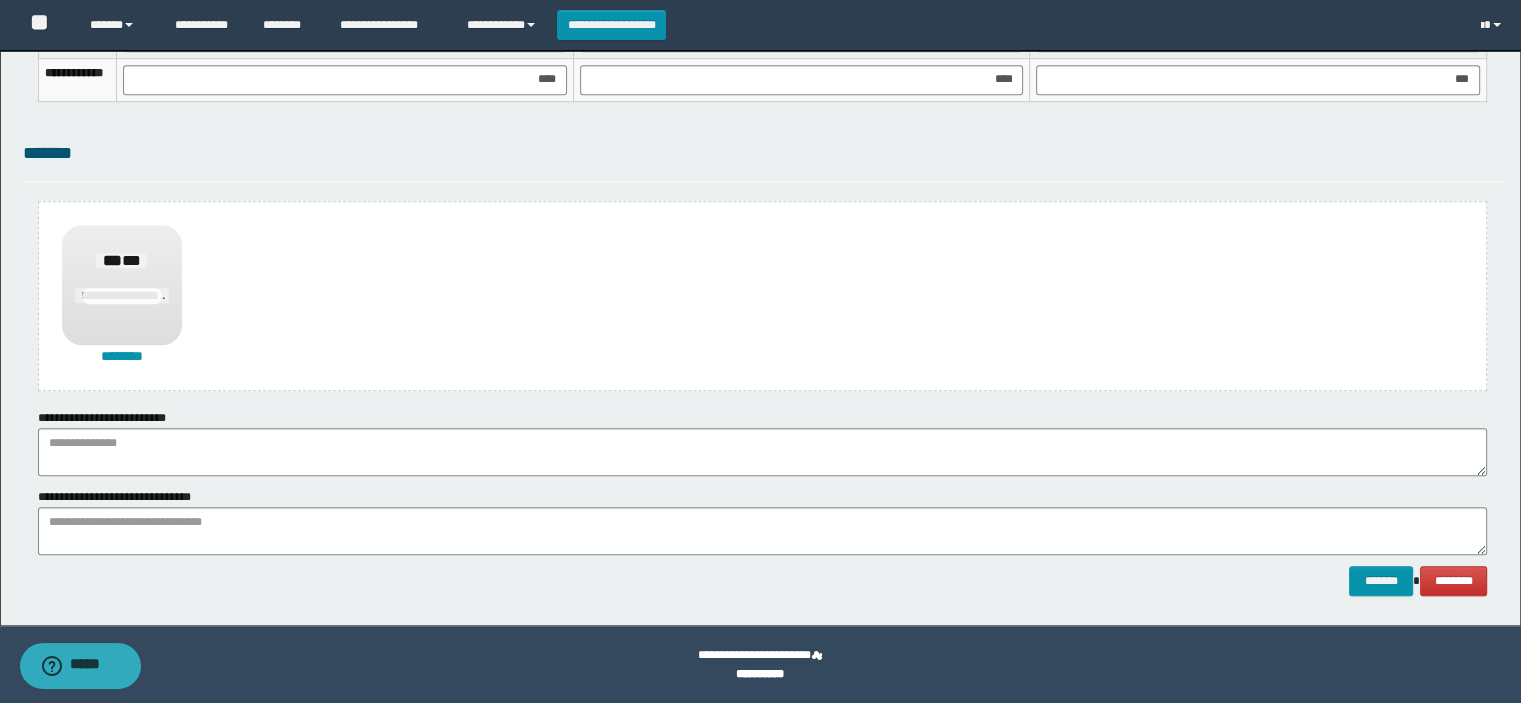 drag, startPoint x: 342, startPoint y: 423, endPoint x: 322, endPoint y: 439, distance: 25.612497 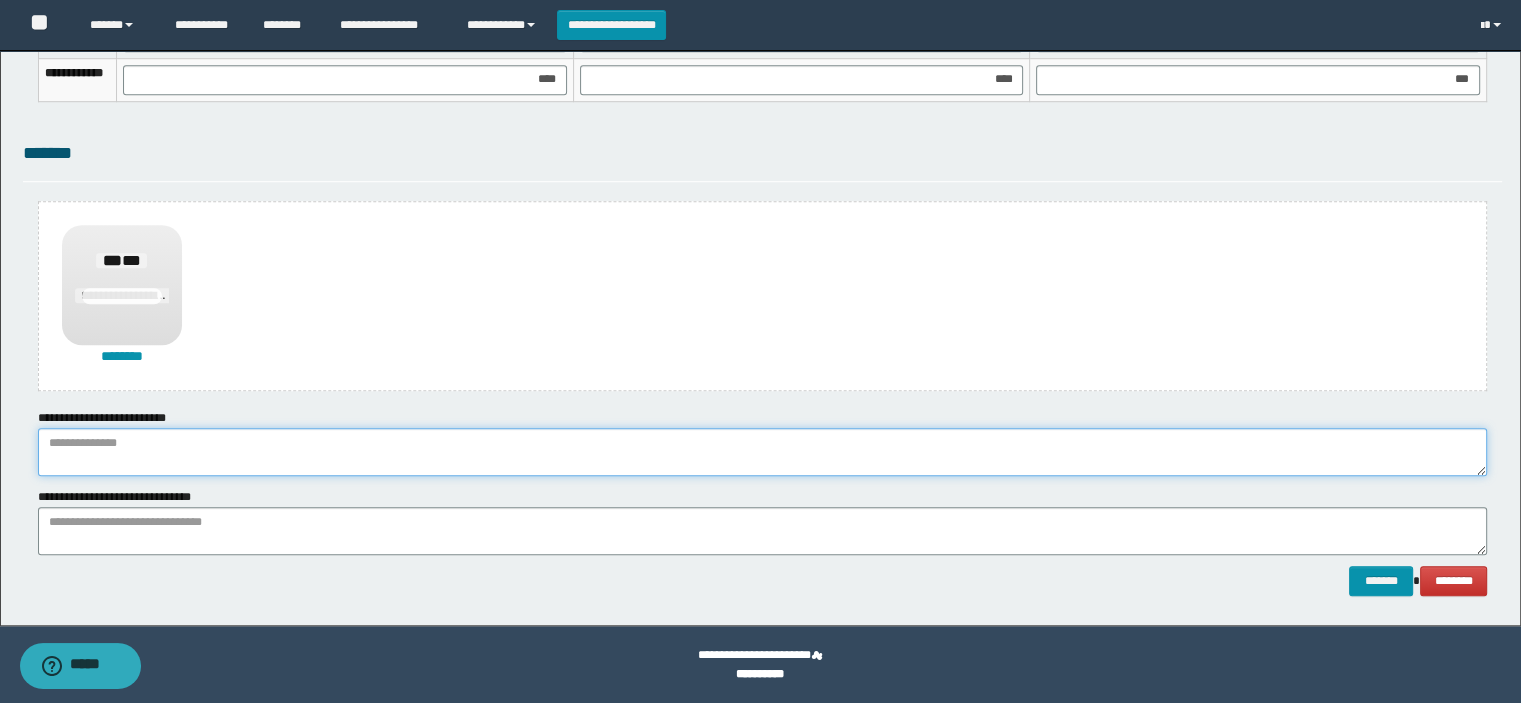 click at bounding box center [763, 452] 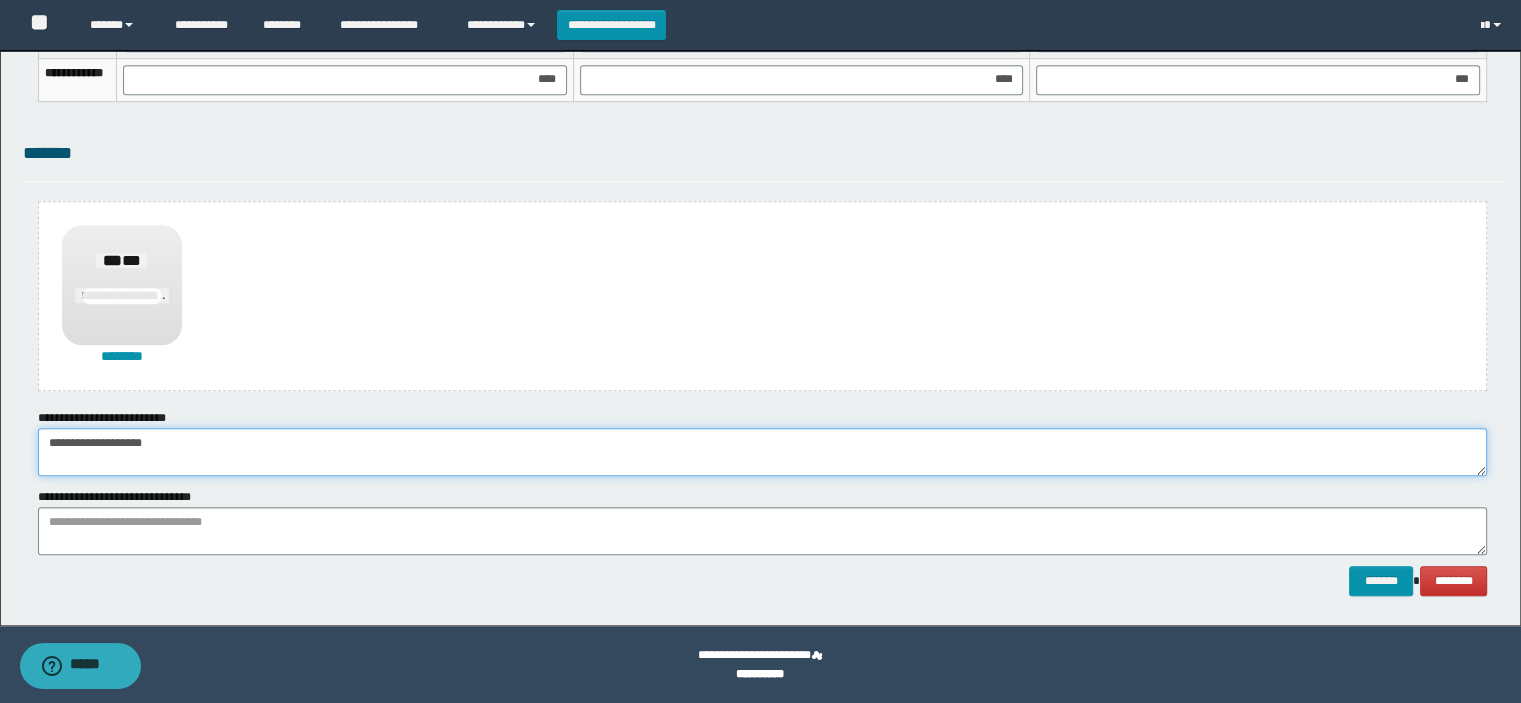 type on "**********" 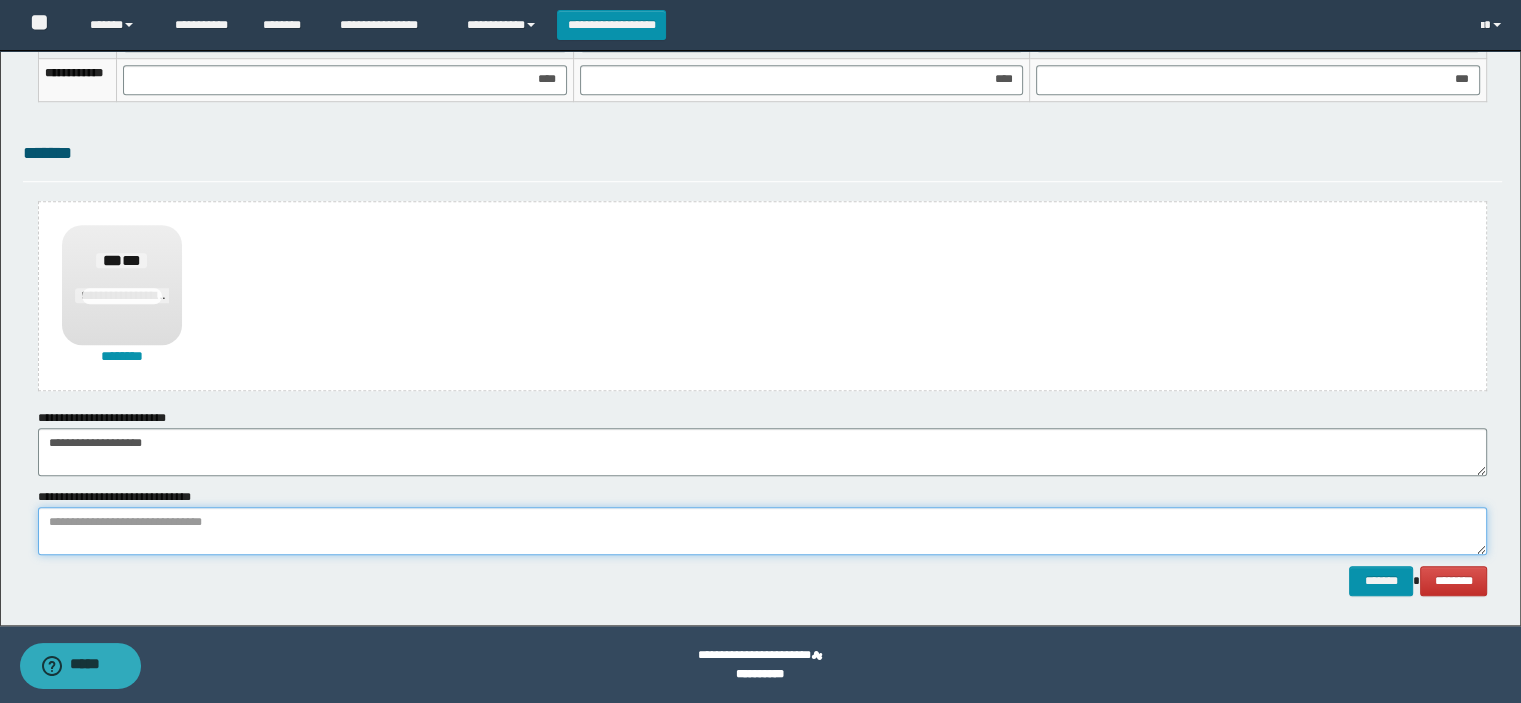 click at bounding box center (763, 531) 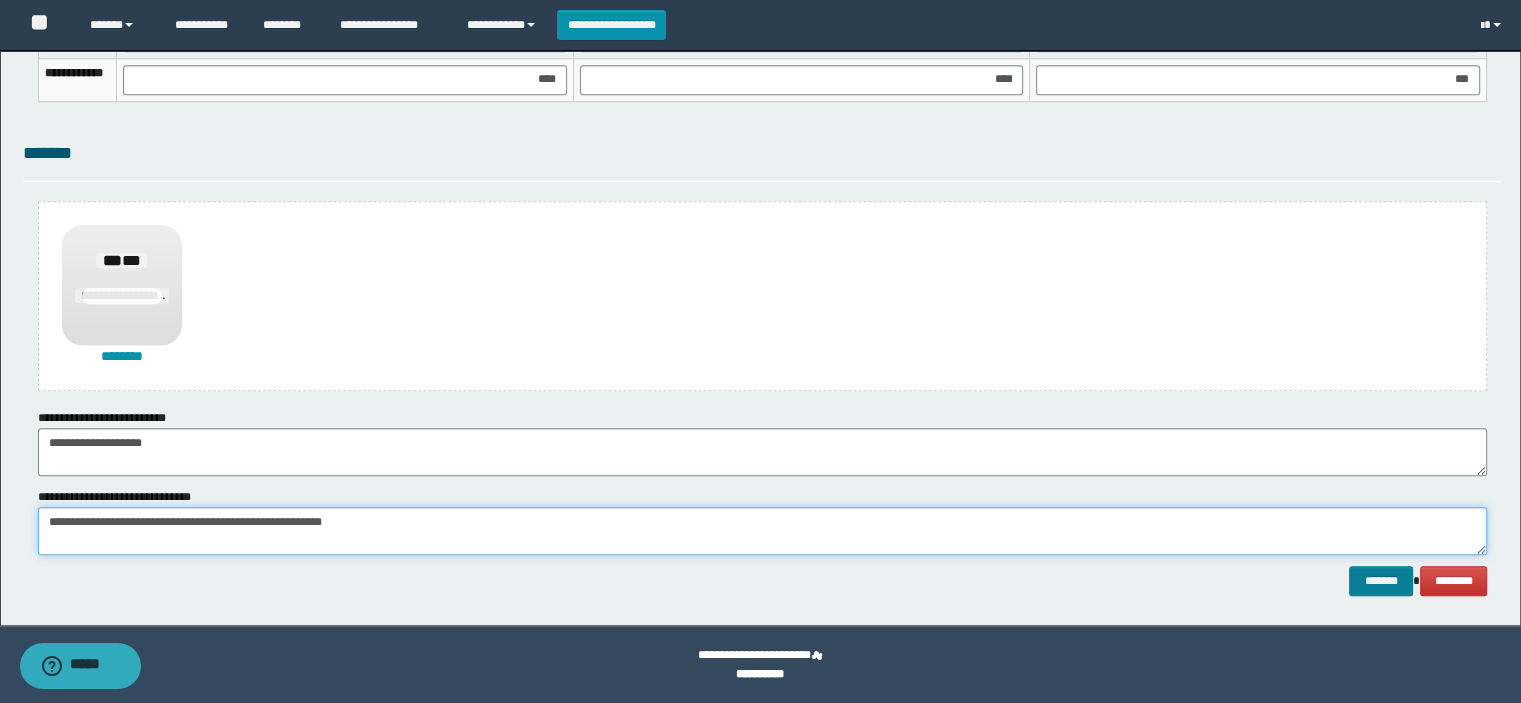 type on "**********" 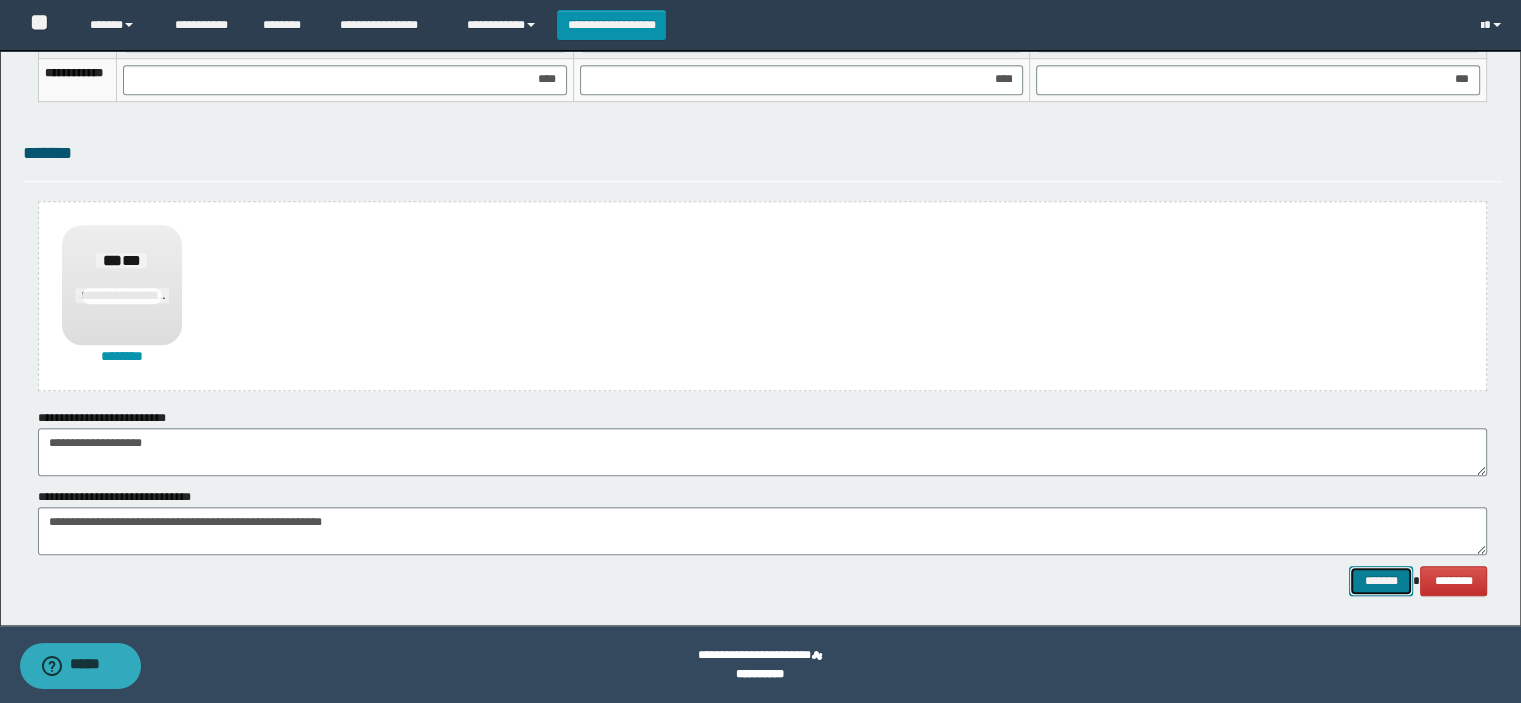 click on "*******" at bounding box center (1381, 581) 